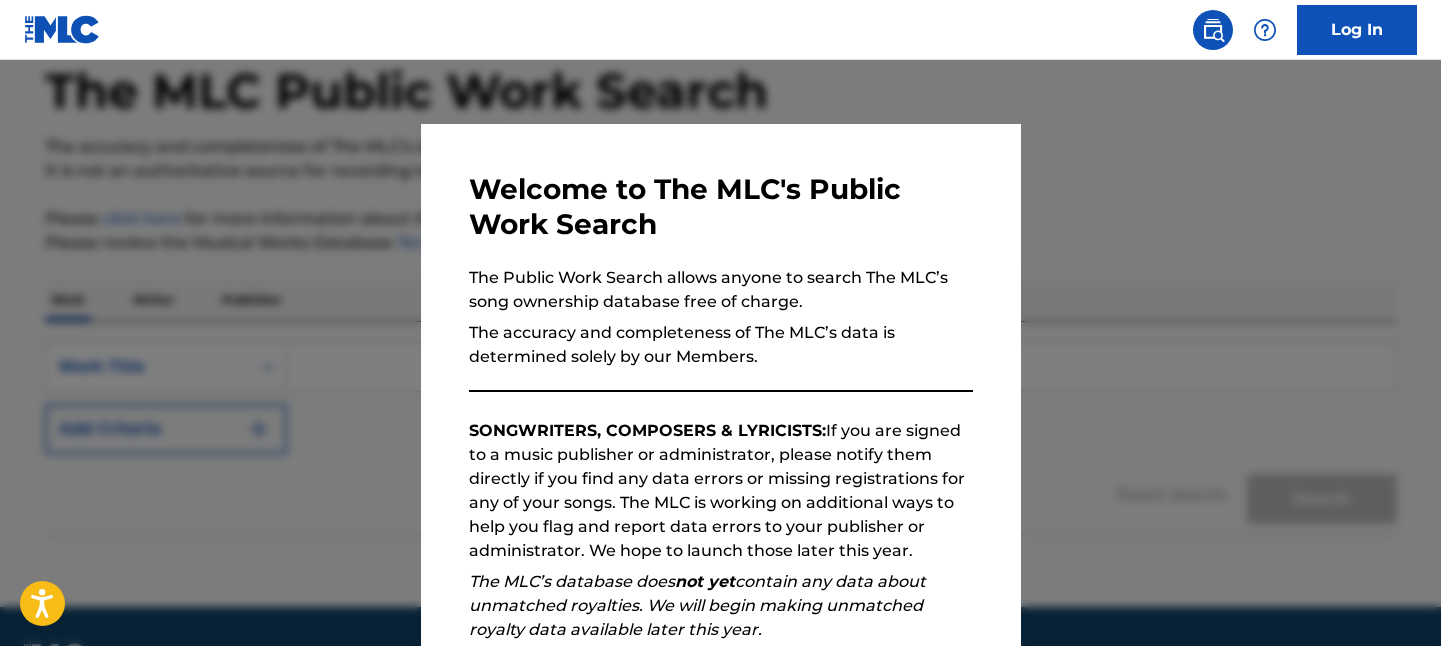 scroll, scrollTop: 160, scrollLeft: 0, axis: vertical 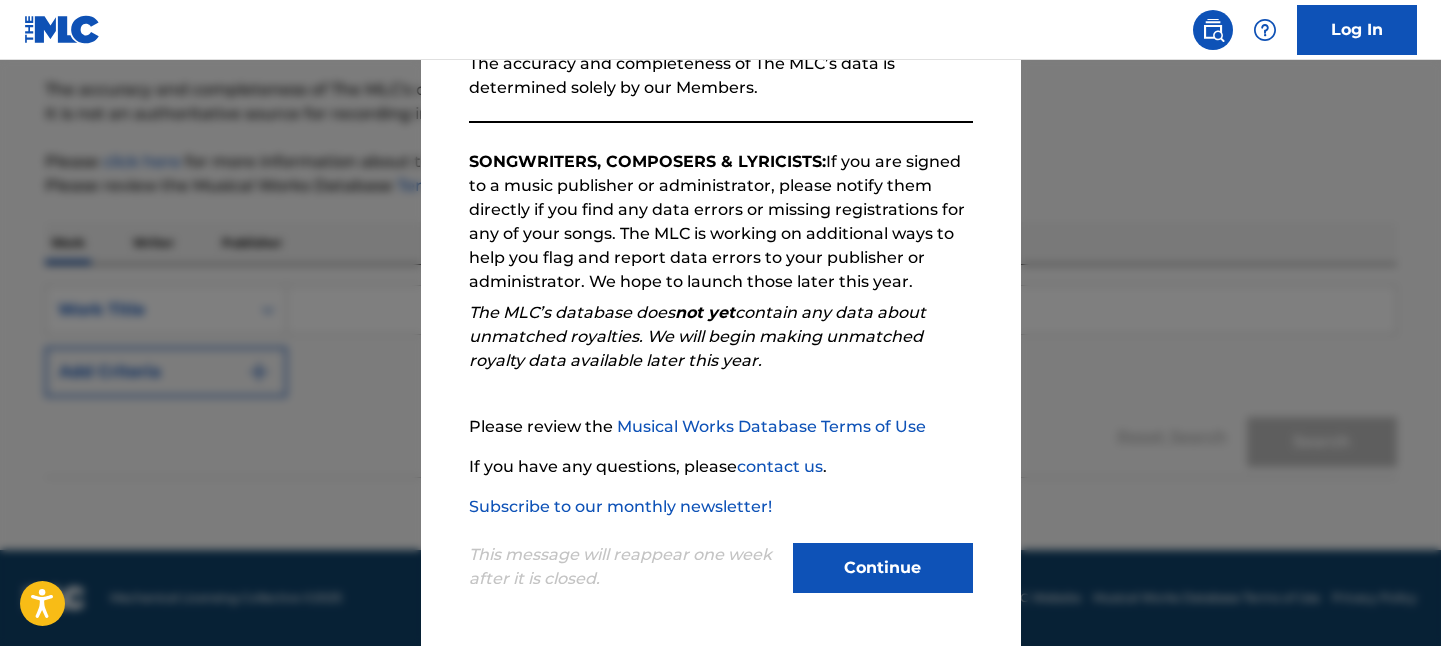 click on "Continue" at bounding box center (883, 568) 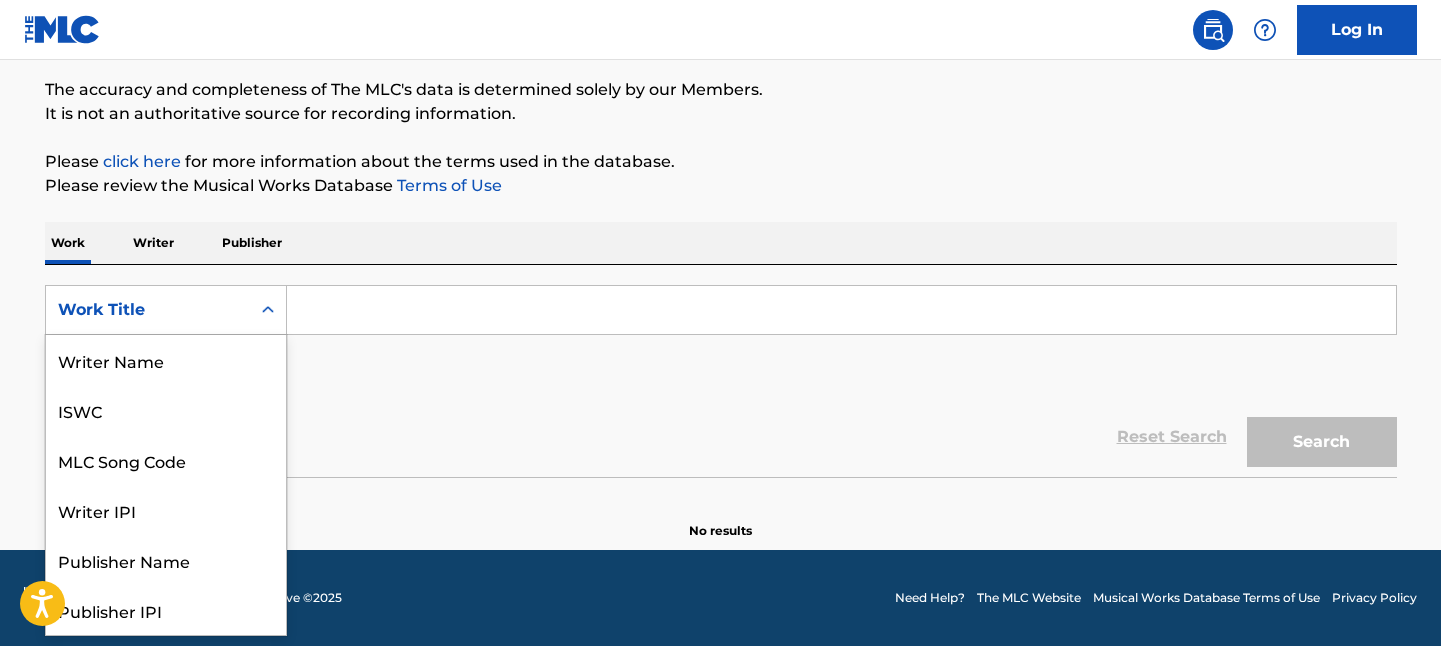 click on "Work Title" at bounding box center (148, 310) 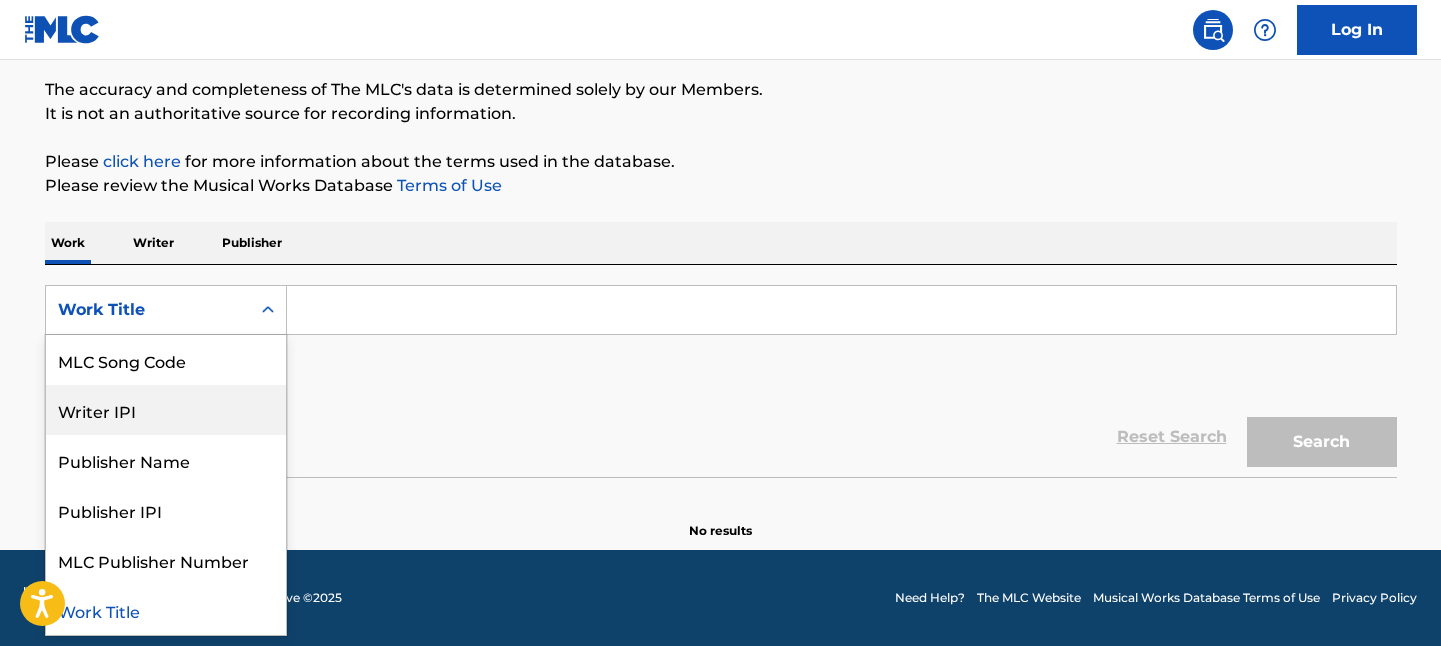 click on "Writer IPI" at bounding box center (166, 410) 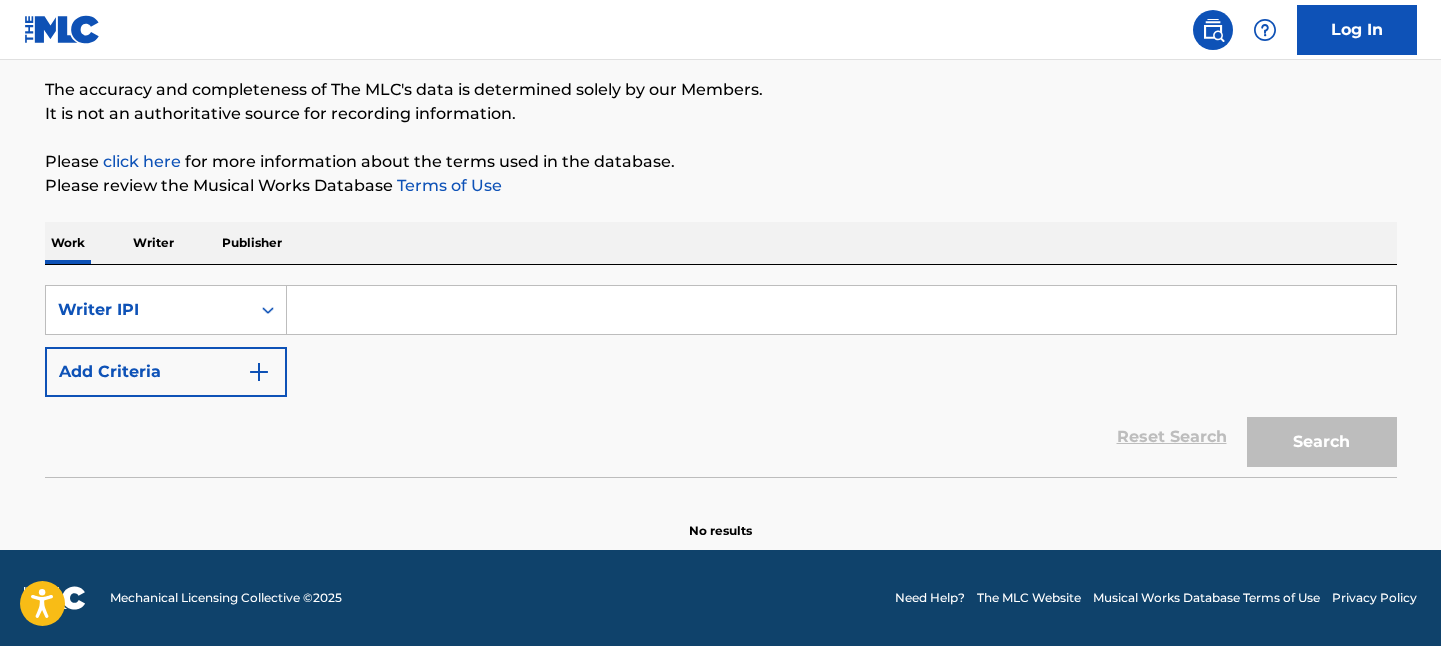 click at bounding box center [841, 310] 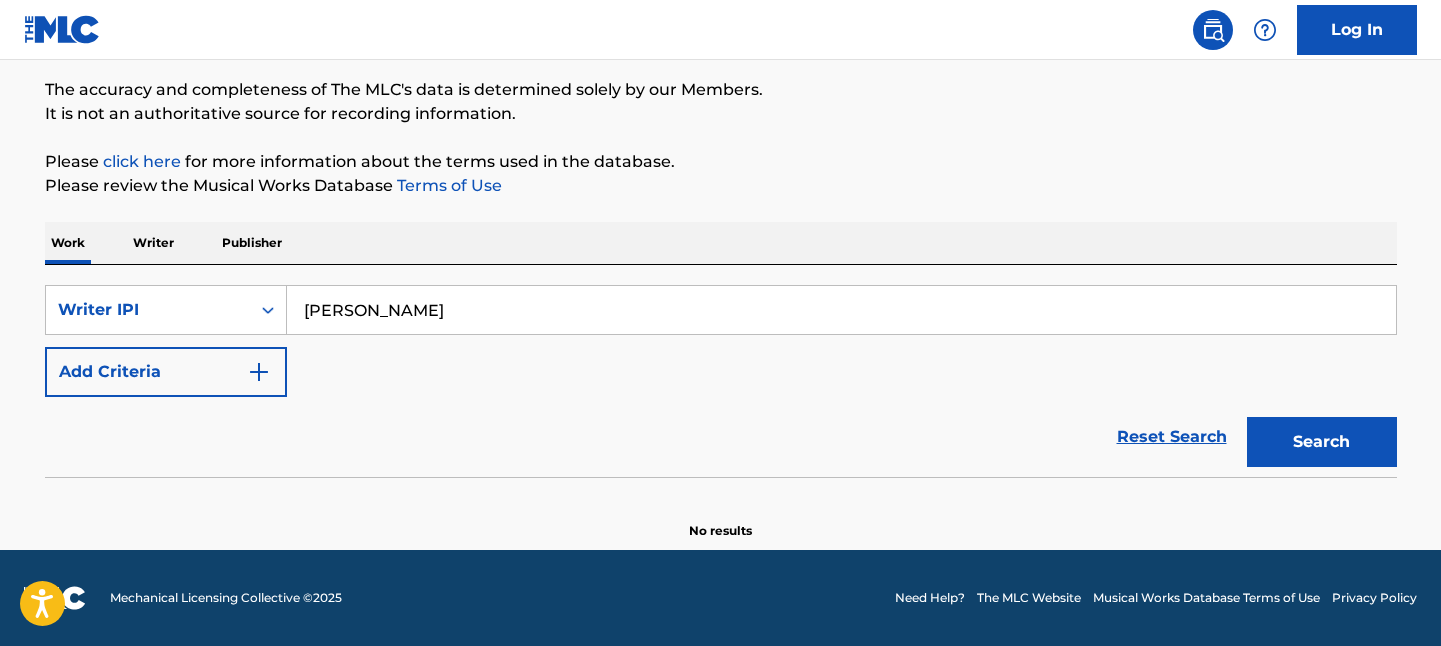 type on "queen esther" 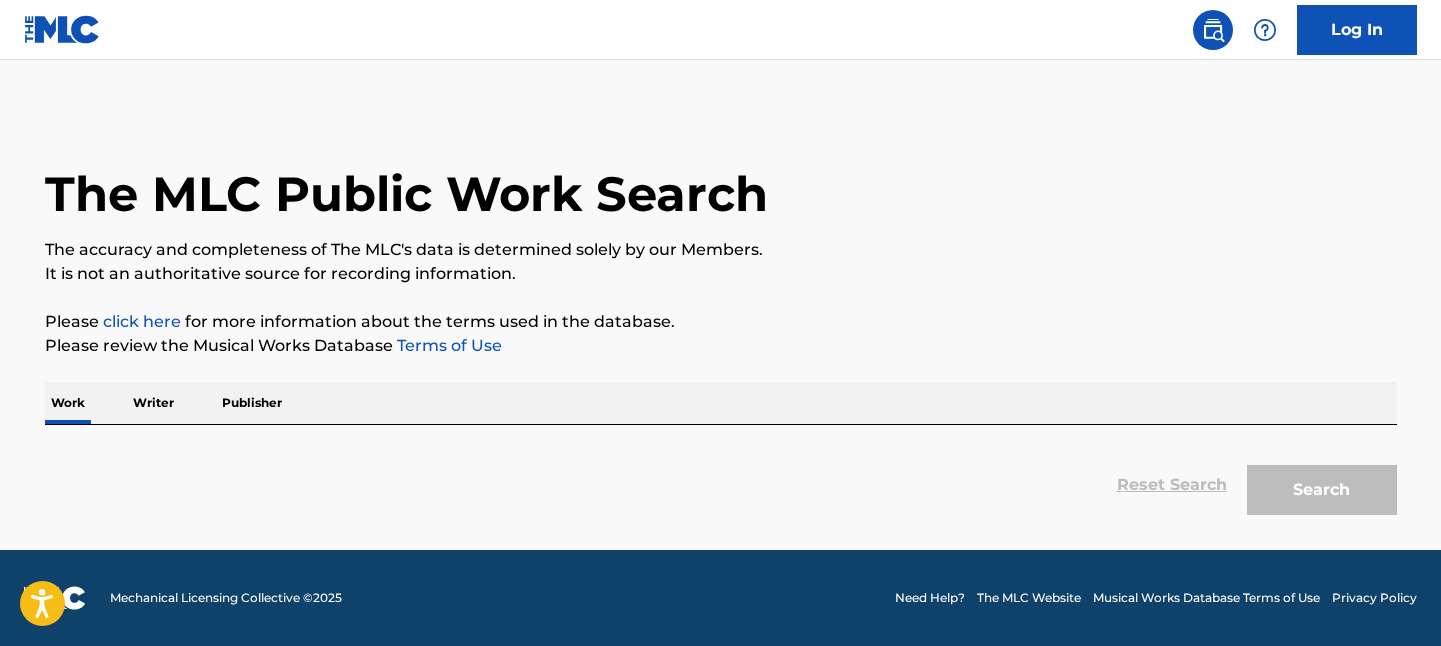 scroll, scrollTop: 0, scrollLeft: 0, axis: both 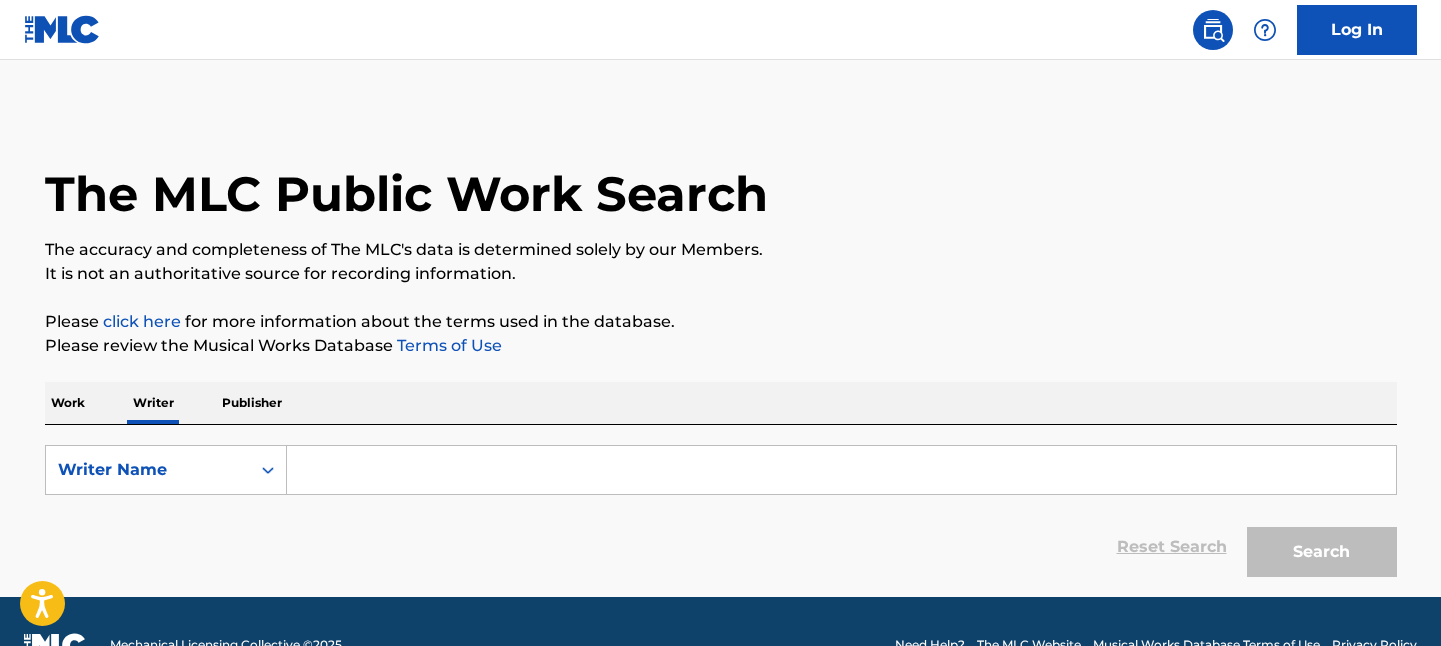 click at bounding box center (841, 470) 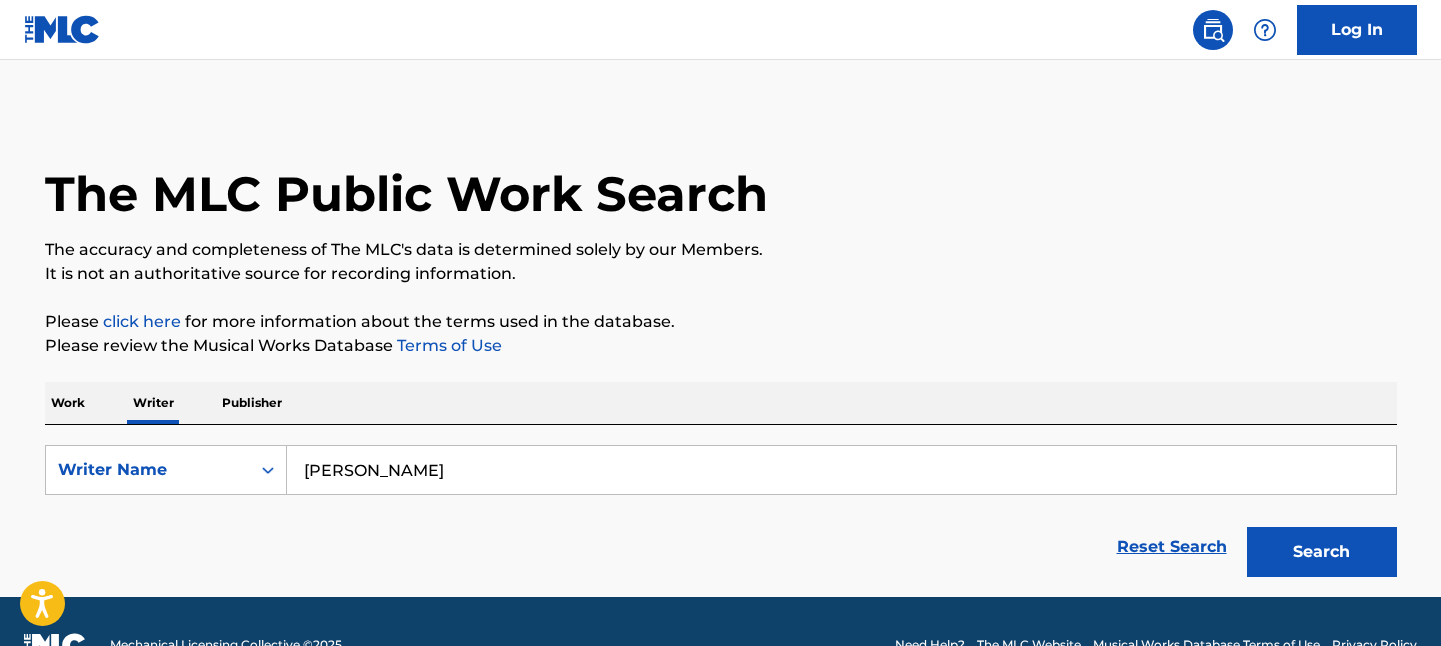 type on "queen esther" 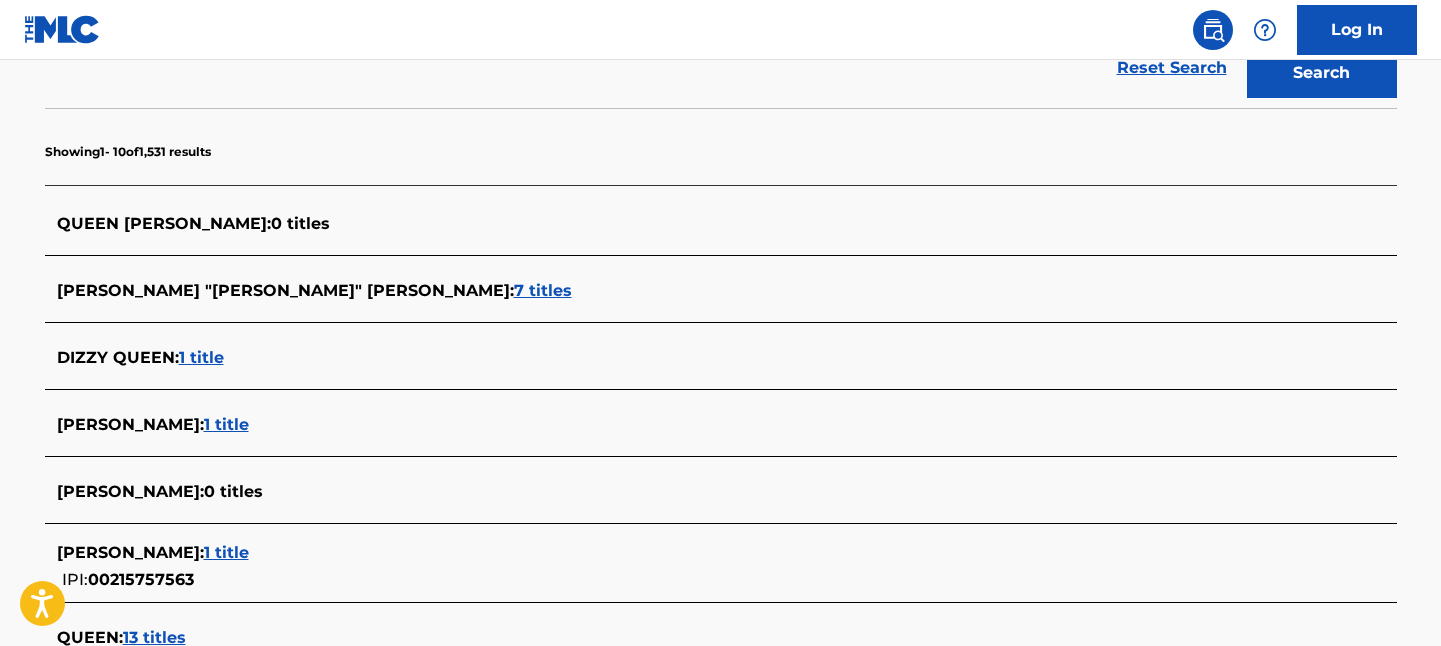 scroll, scrollTop: 489, scrollLeft: 0, axis: vertical 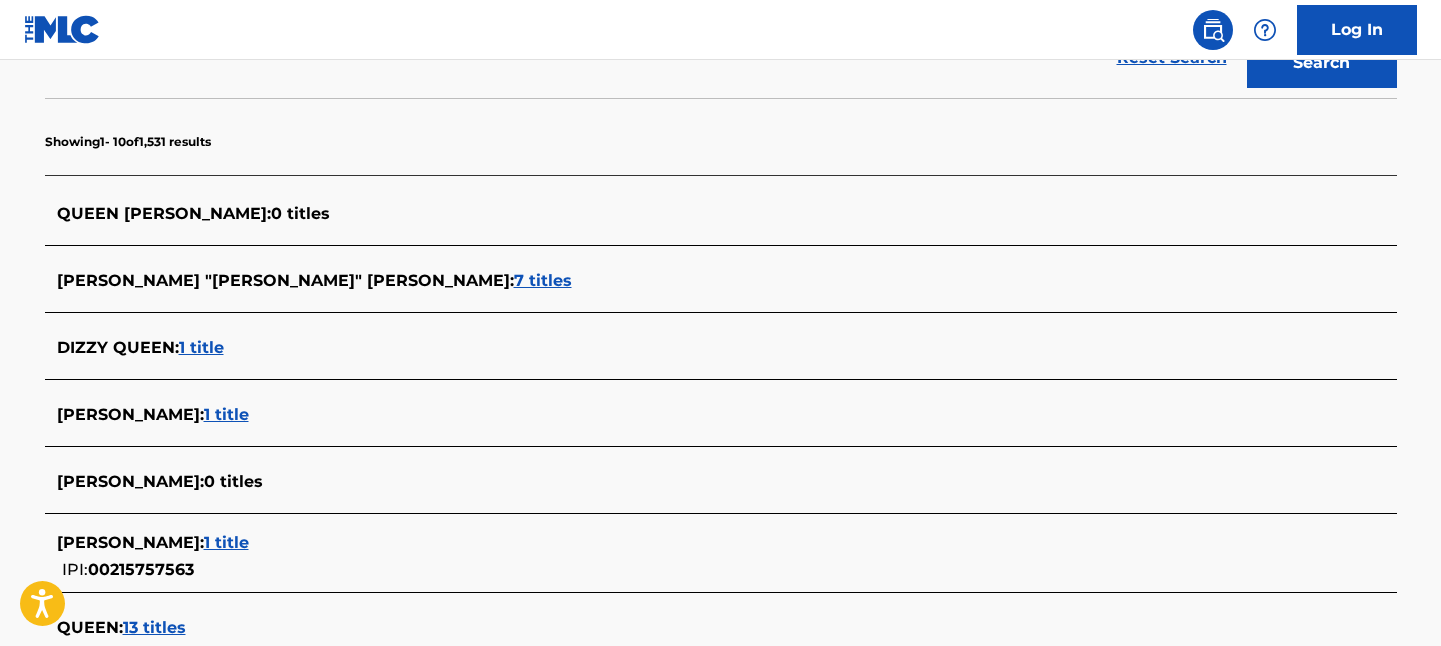 click on "ESTHER "QUEEN ESTHER" POOSER :" at bounding box center [285, 280] 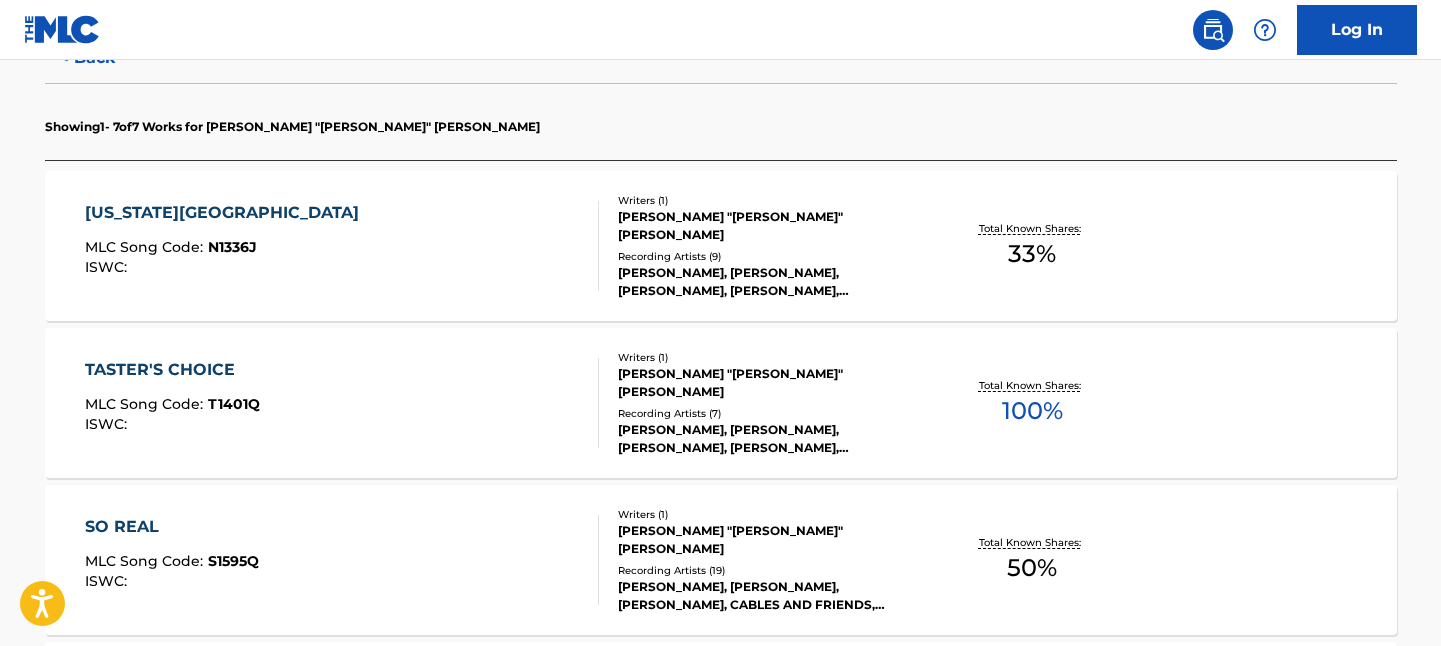 scroll, scrollTop: 0, scrollLeft: 0, axis: both 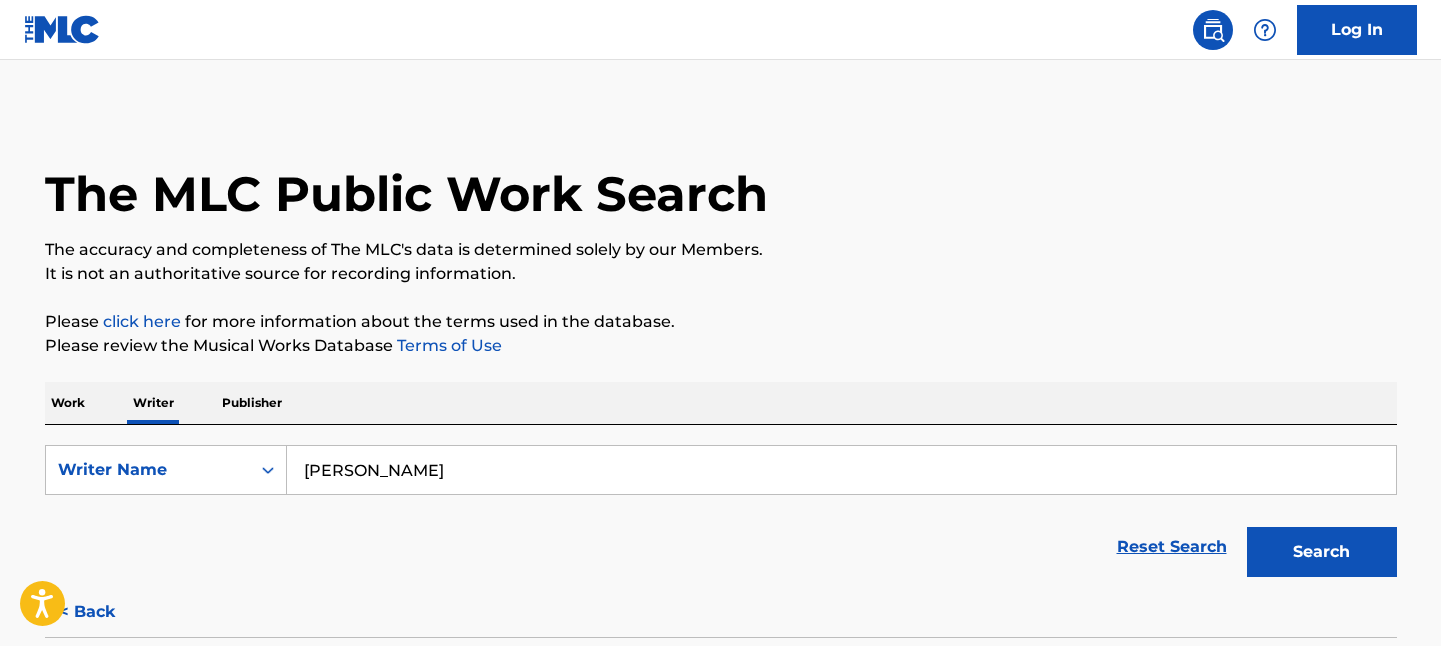 click on "< Back" at bounding box center [105, 612] 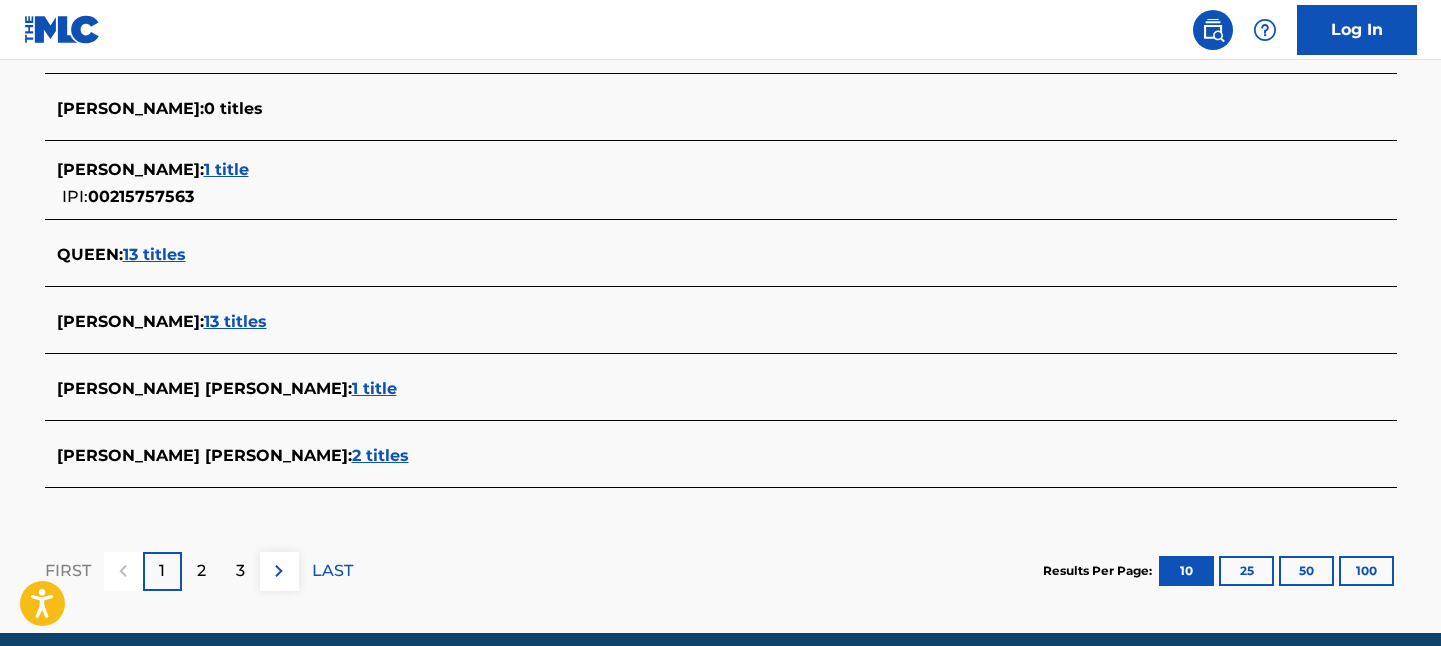scroll, scrollTop: 863, scrollLeft: 0, axis: vertical 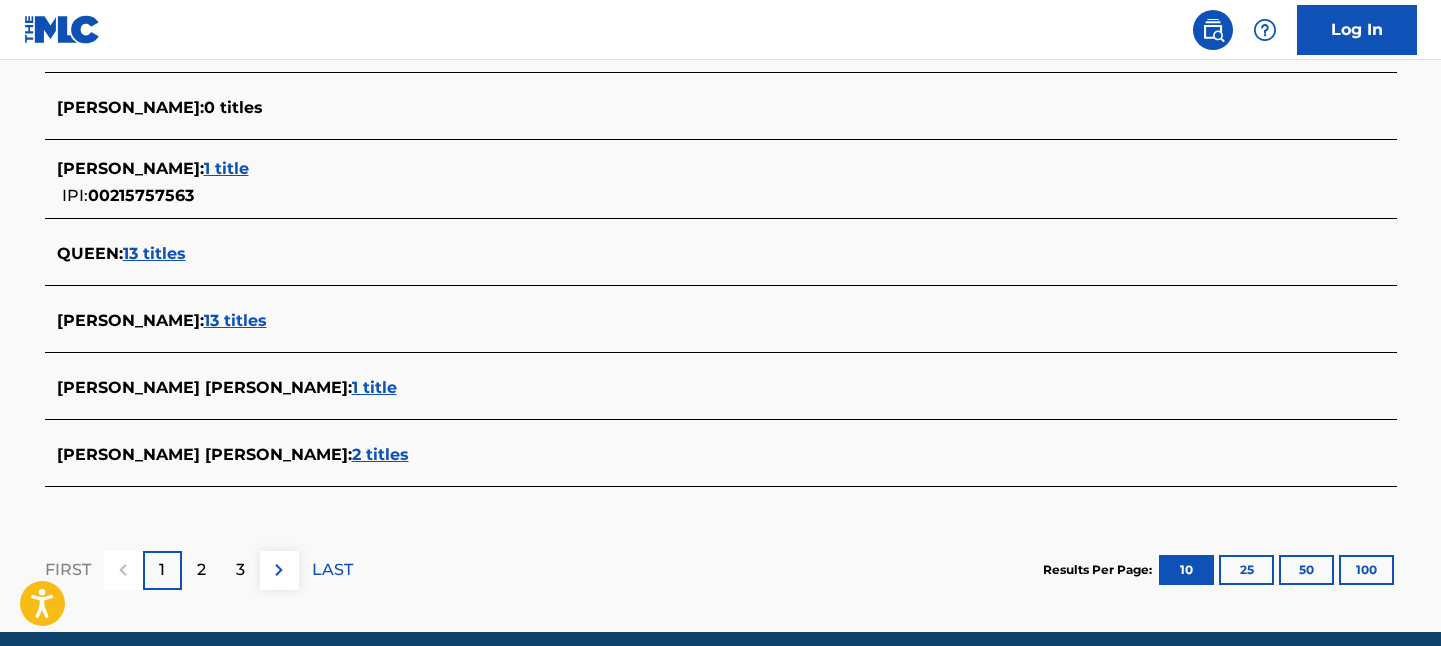 click on "2" at bounding box center (201, 570) 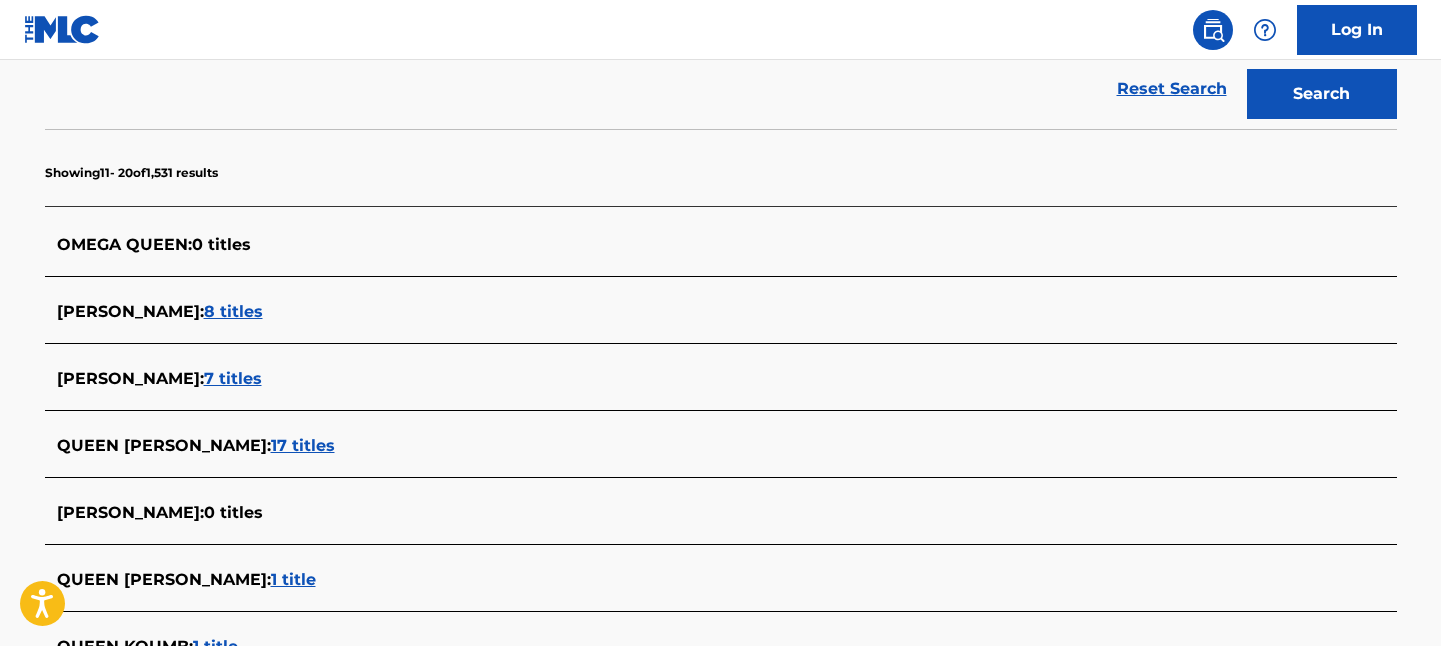 scroll, scrollTop: 0, scrollLeft: 0, axis: both 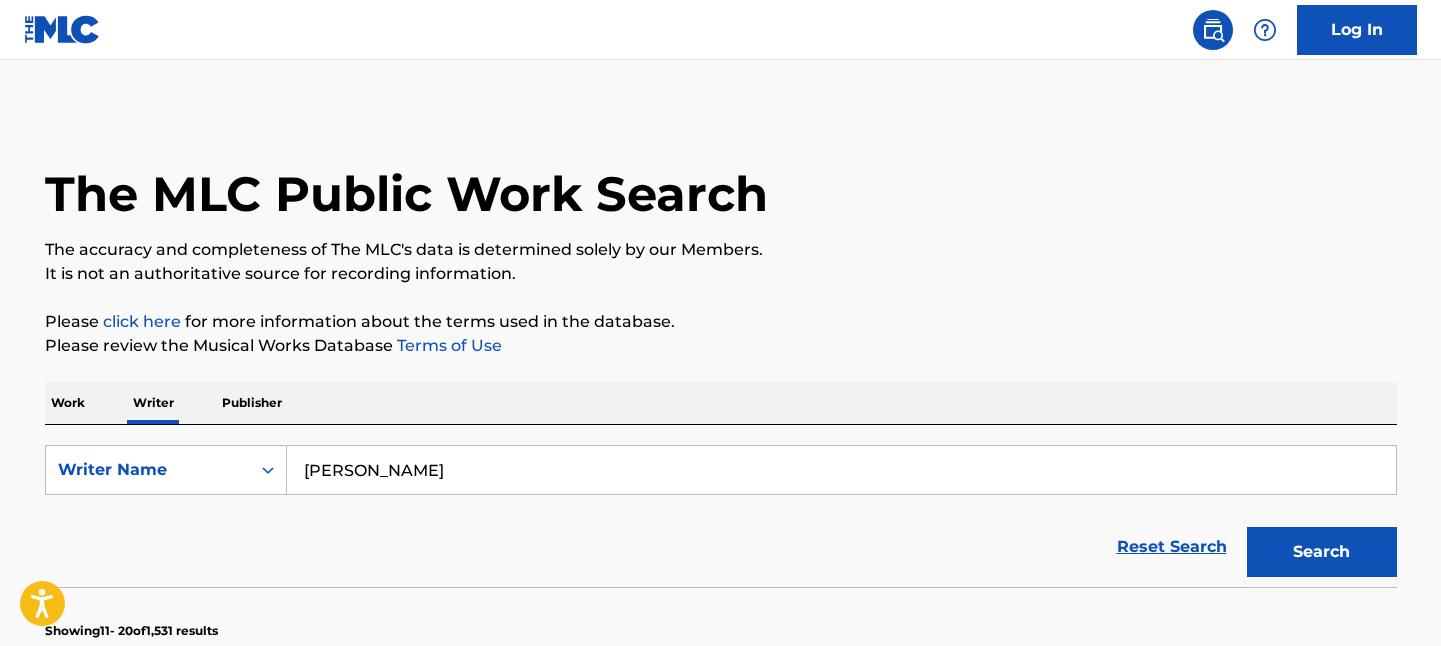 click on "Publisher" at bounding box center (252, 403) 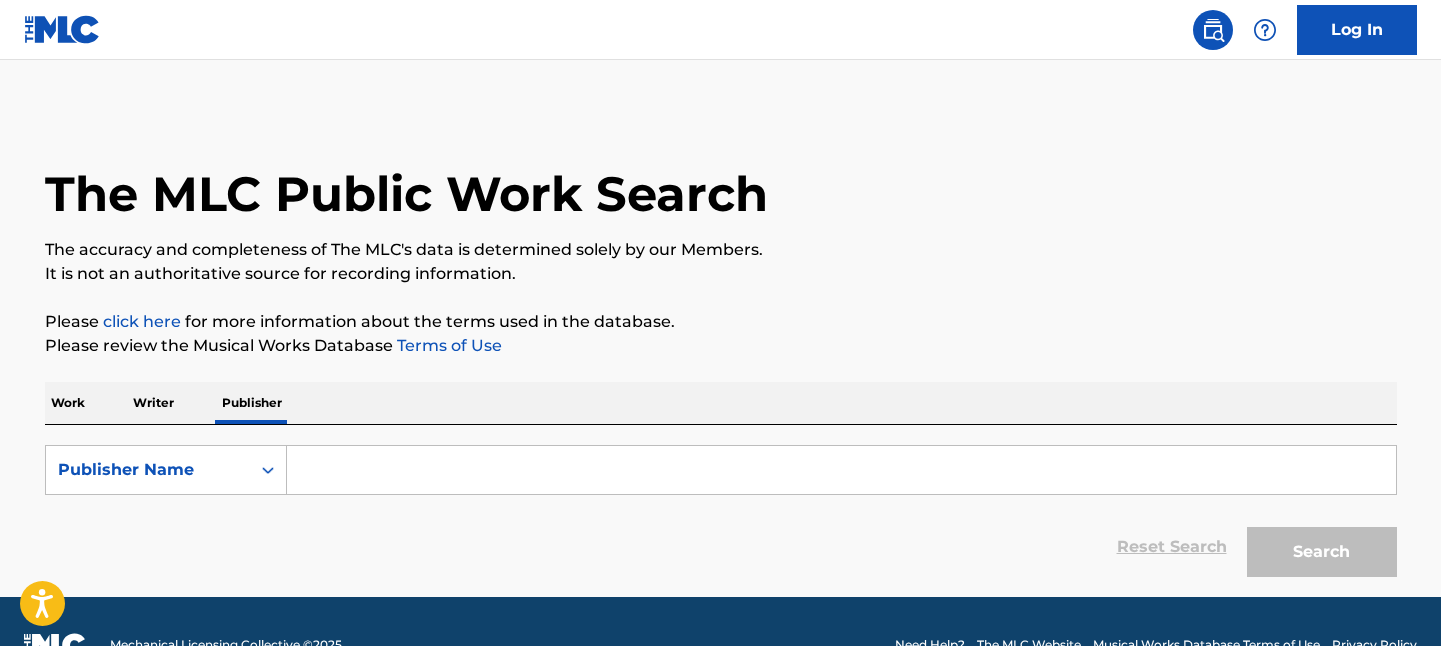 click at bounding box center [841, 470] 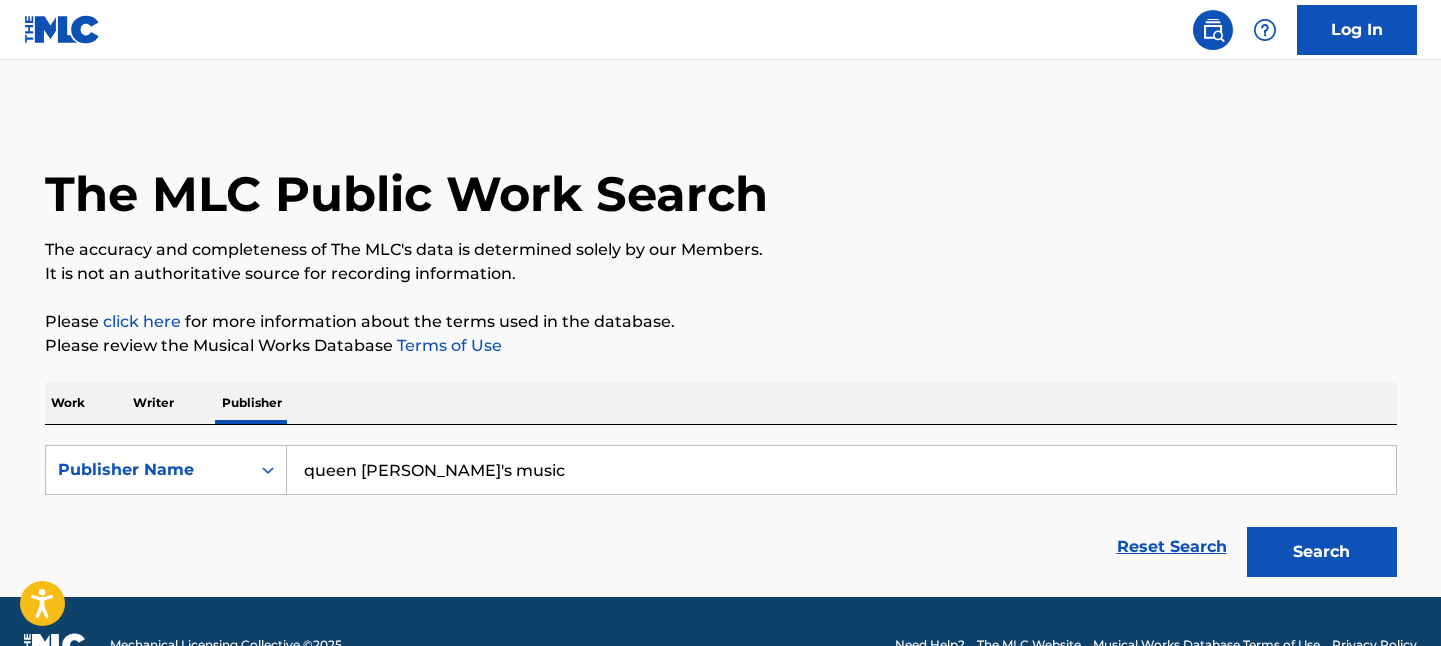 type on "queen hadassah's music" 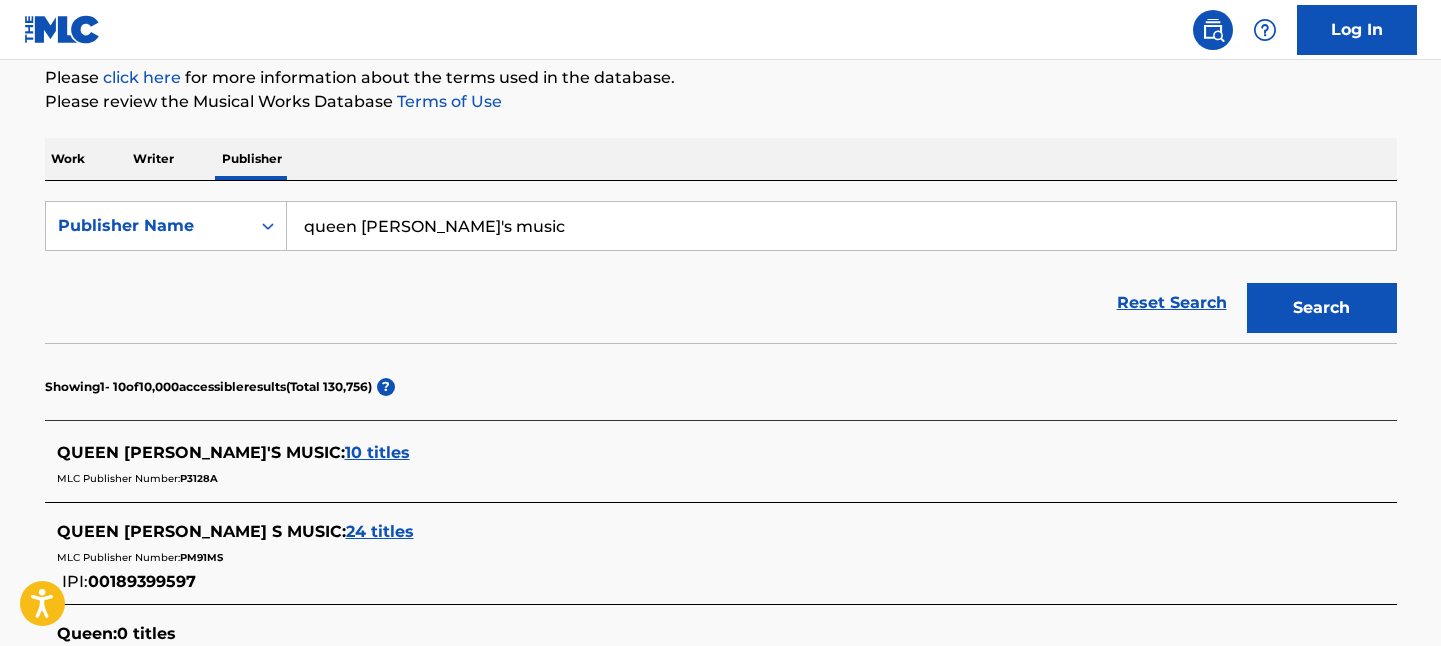scroll, scrollTop: 247, scrollLeft: 0, axis: vertical 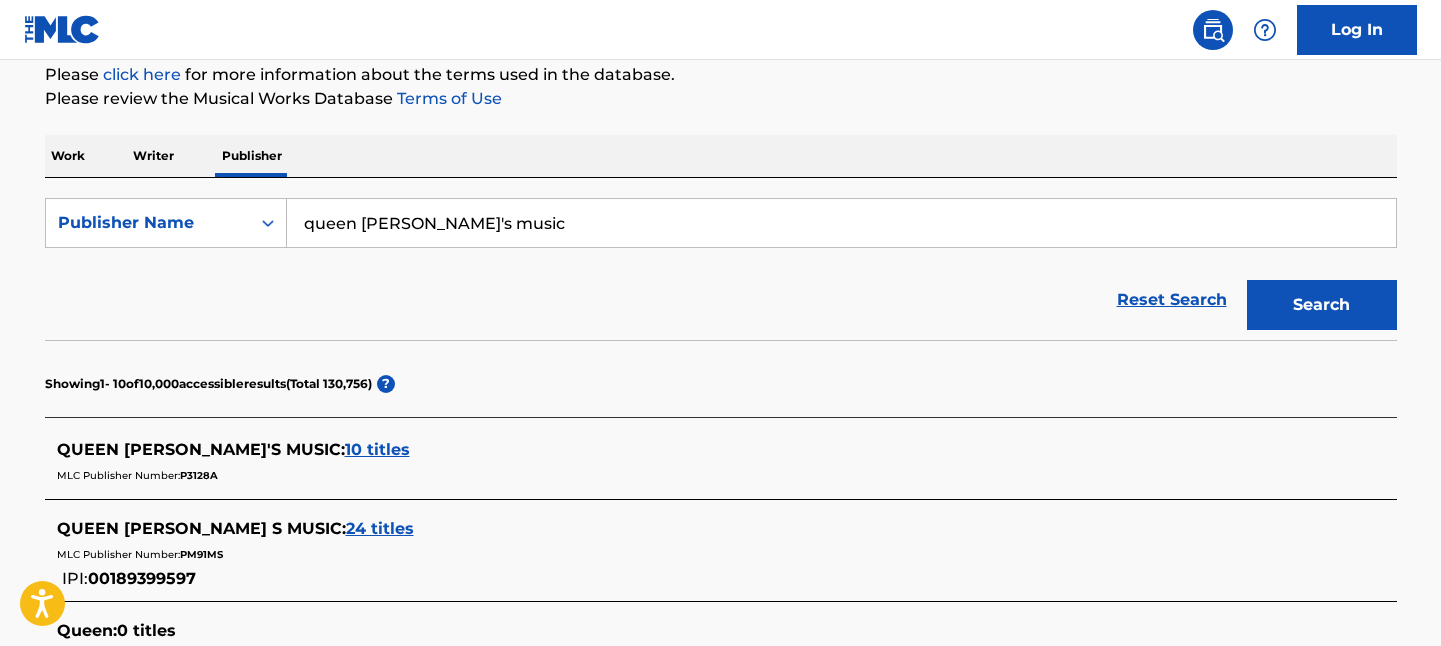 click on "10 titles" at bounding box center (377, 449) 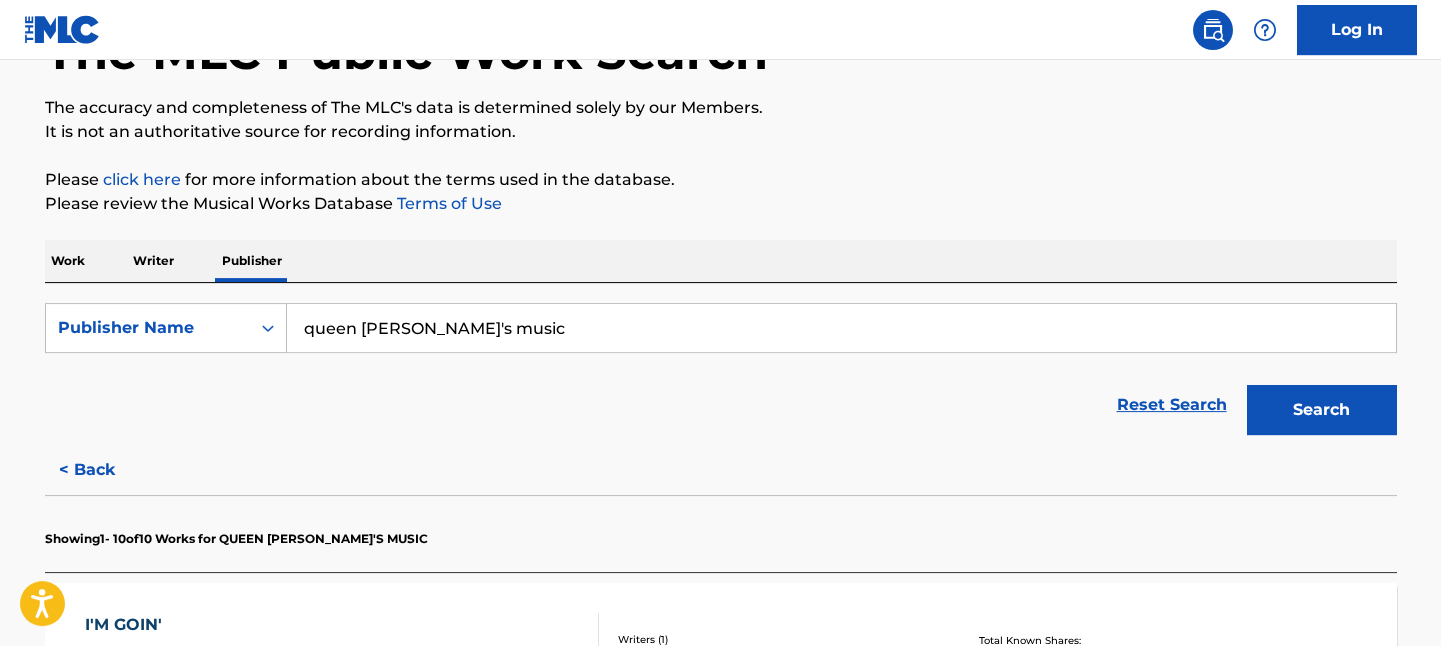 scroll, scrollTop: 122, scrollLeft: 0, axis: vertical 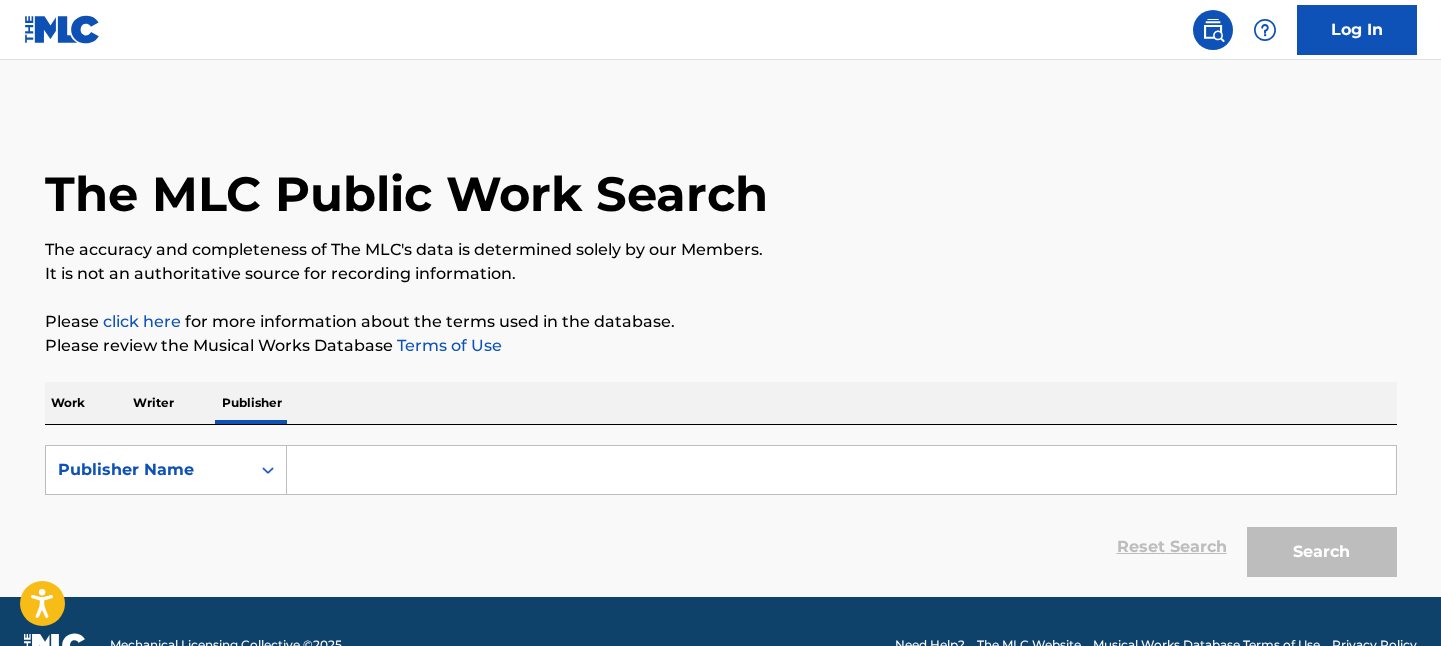 click at bounding box center [841, 470] 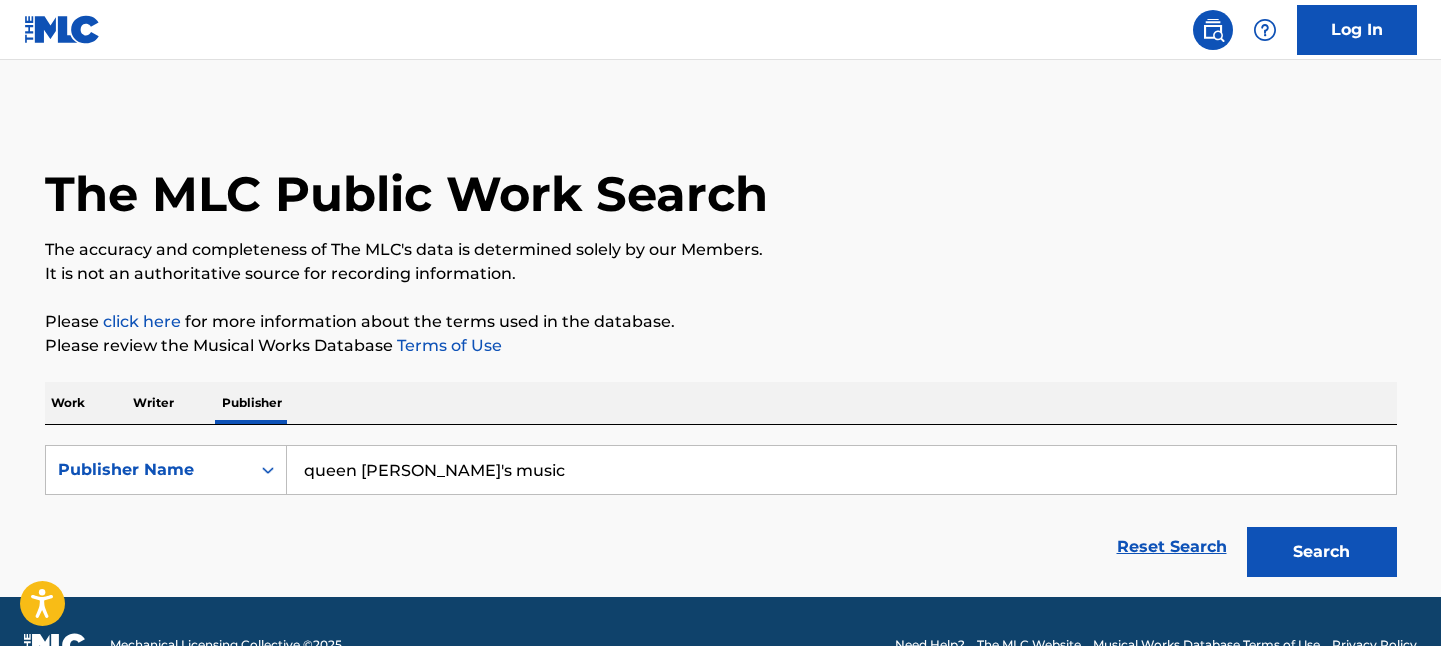 type on "queen hadassah's music" 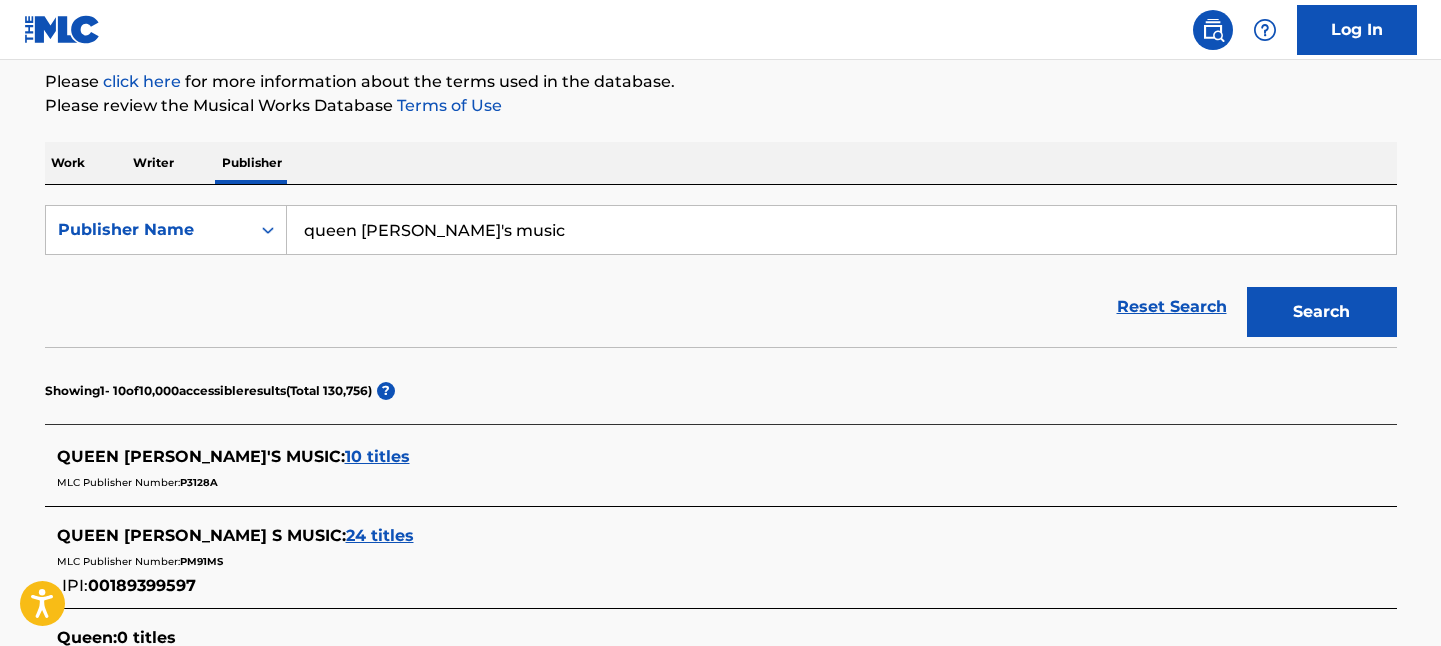 scroll, scrollTop: 269, scrollLeft: 0, axis: vertical 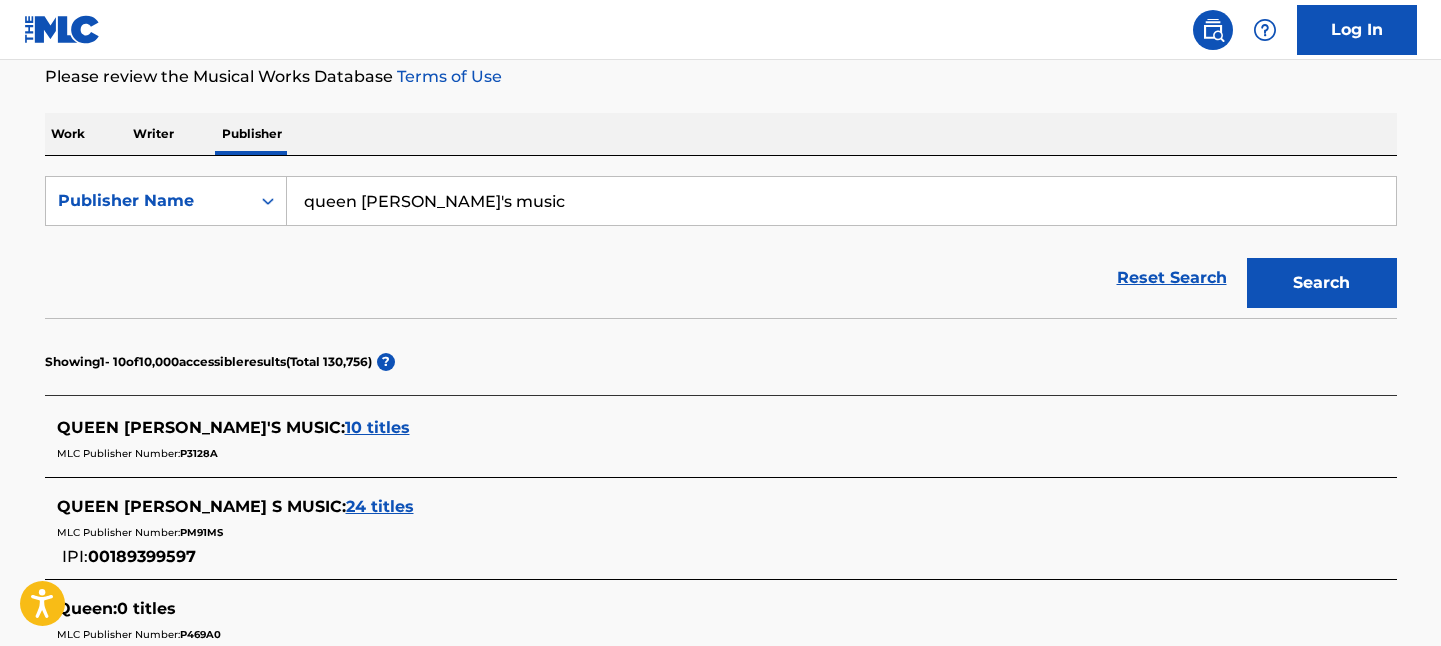 click on "24 titles" at bounding box center (380, 506) 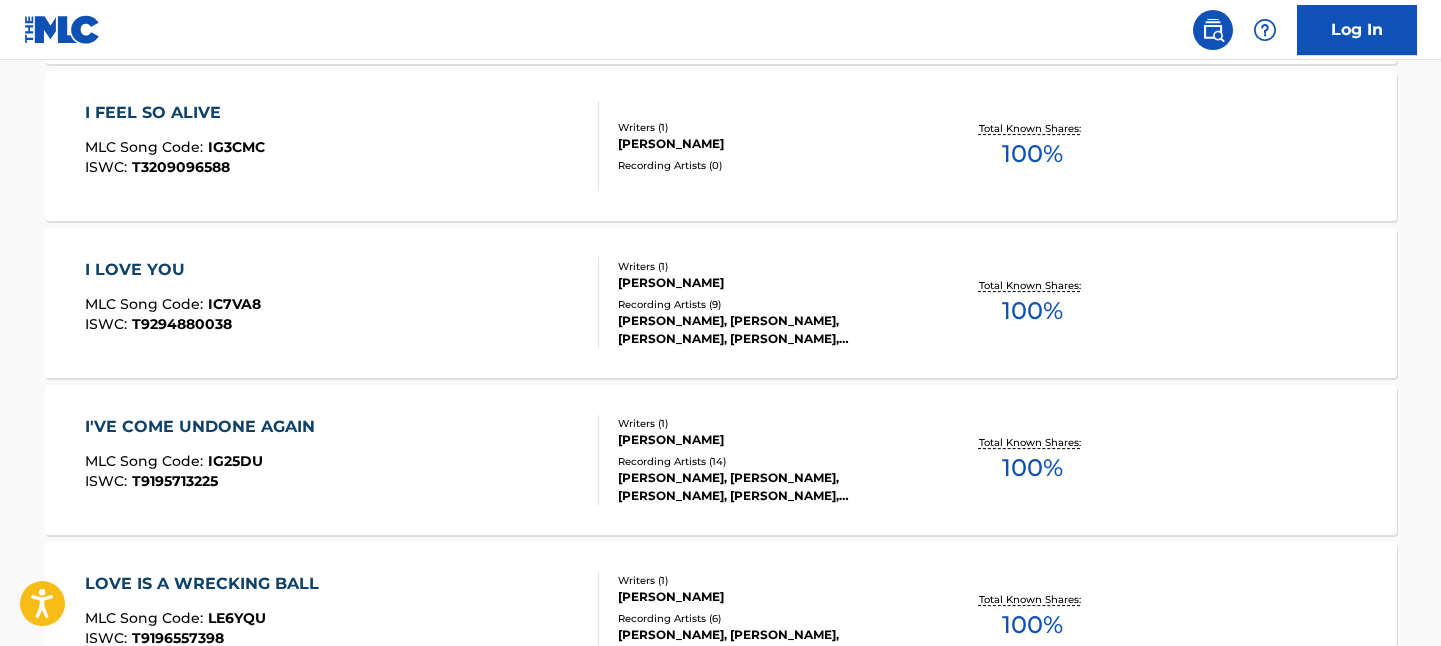 scroll, scrollTop: 1883, scrollLeft: 0, axis: vertical 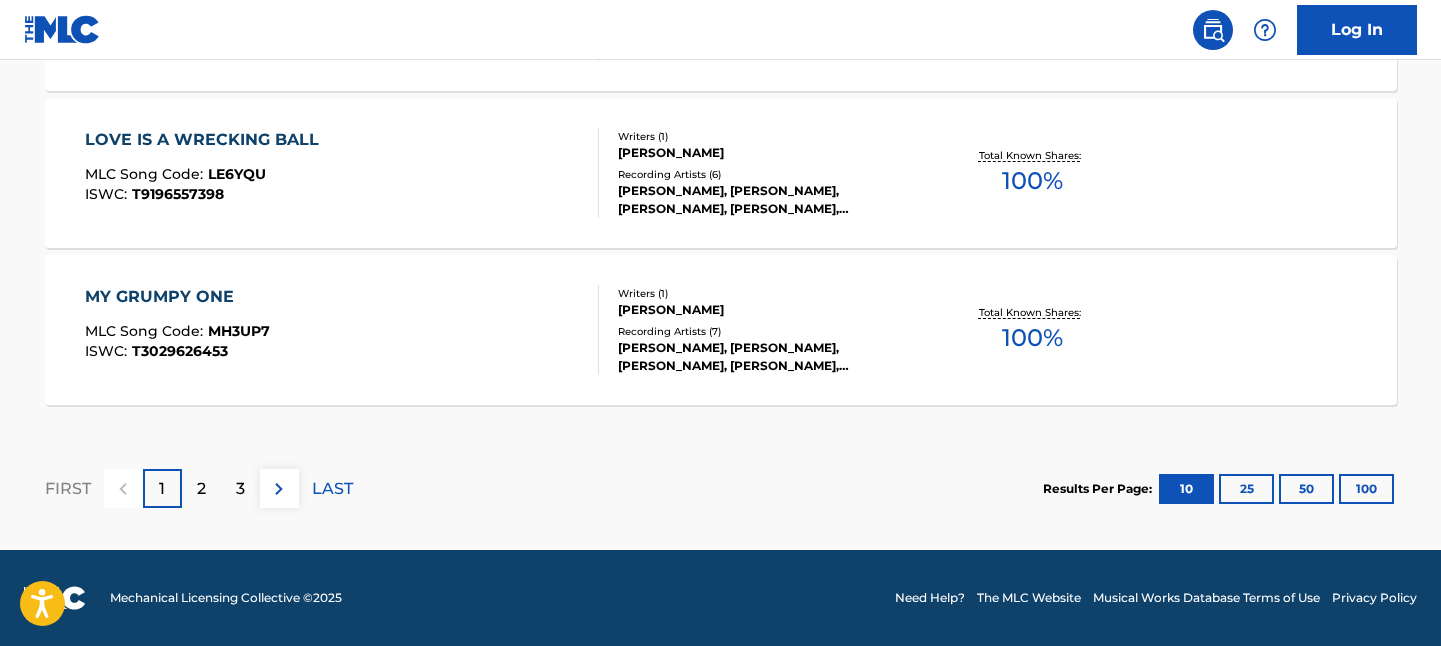 click at bounding box center [279, 489] 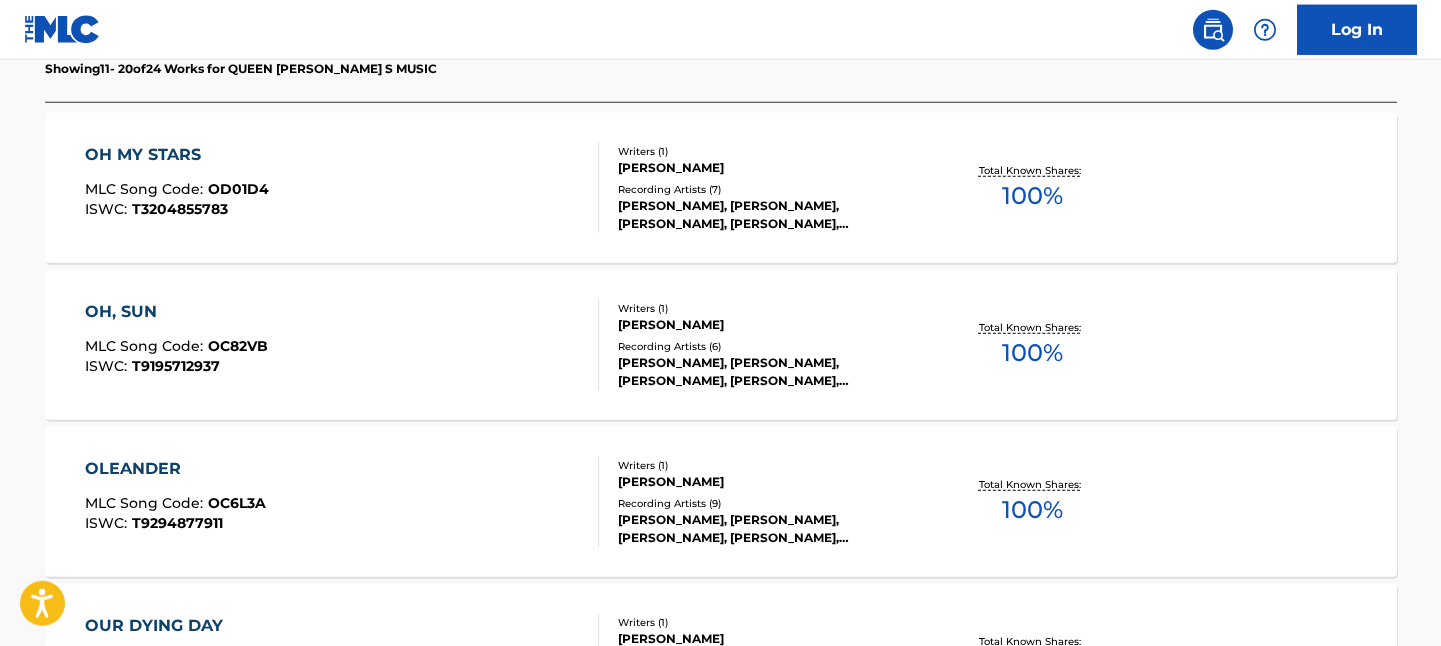 scroll, scrollTop: 598, scrollLeft: 0, axis: vertical 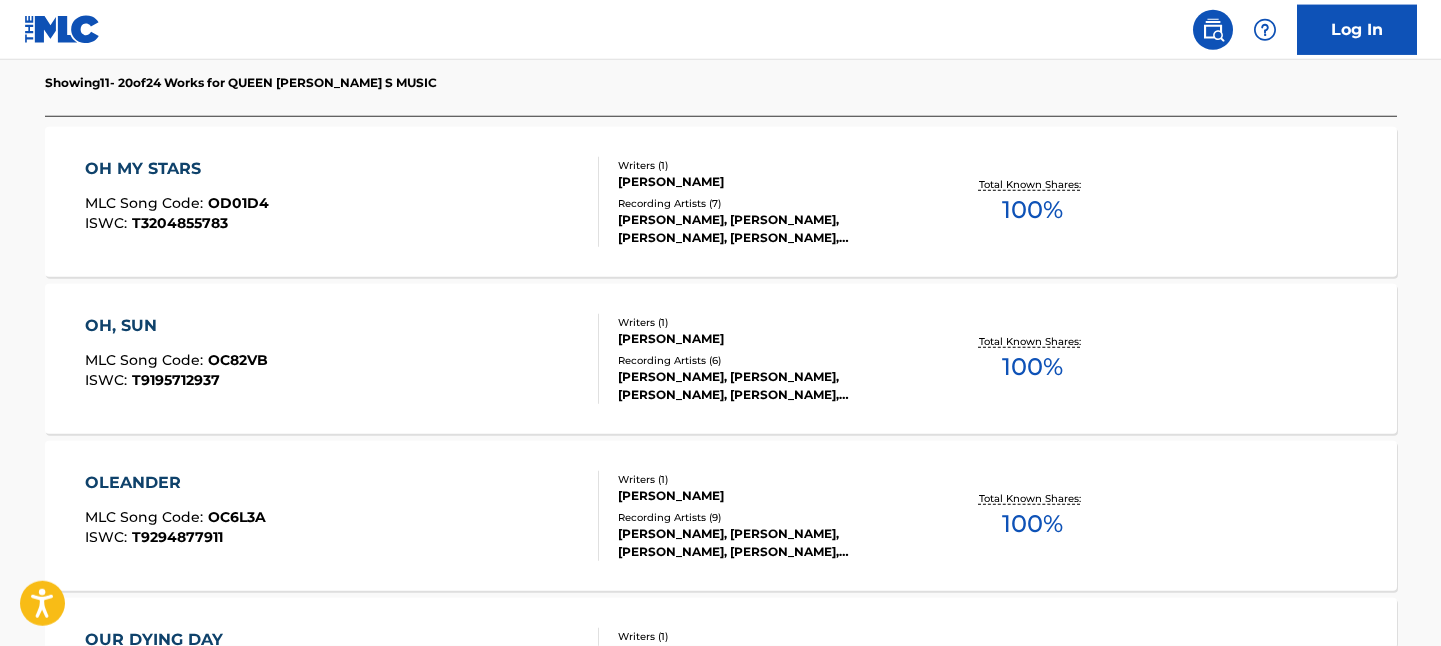 click on "ESTHER LUCILLE POOSER" at bounding box center (769, 339) 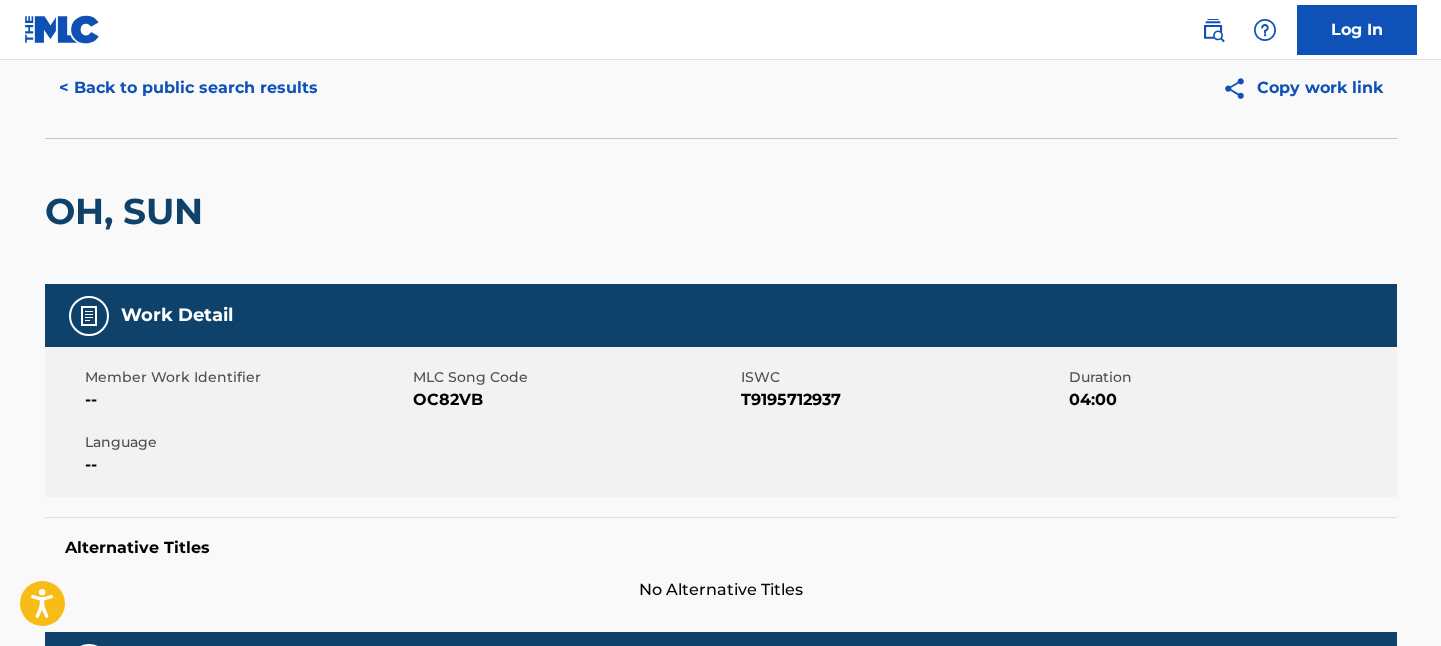 scroll, scrollTop: 0, scrollLeft: 0, axis: both 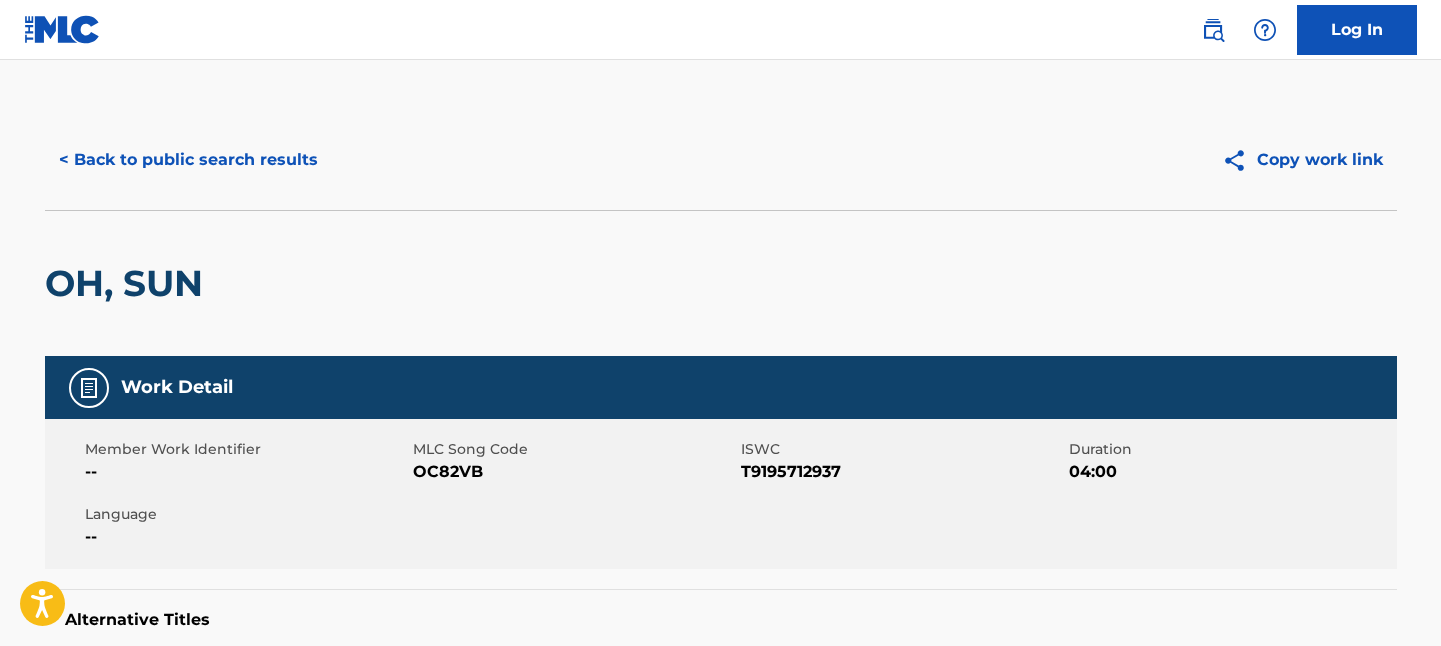 click on "< Back to public search results" at bounding box center (188, 160) 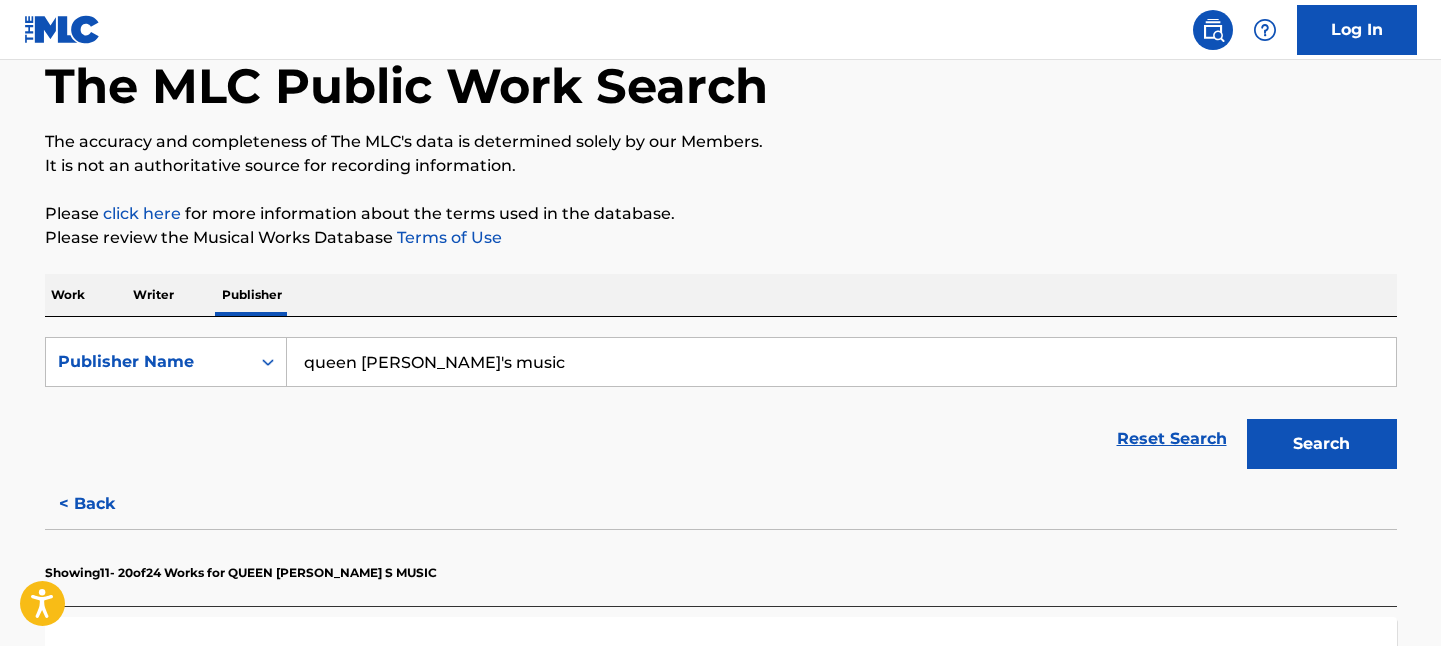 click on "Writer" at bounding box center (153, 295) 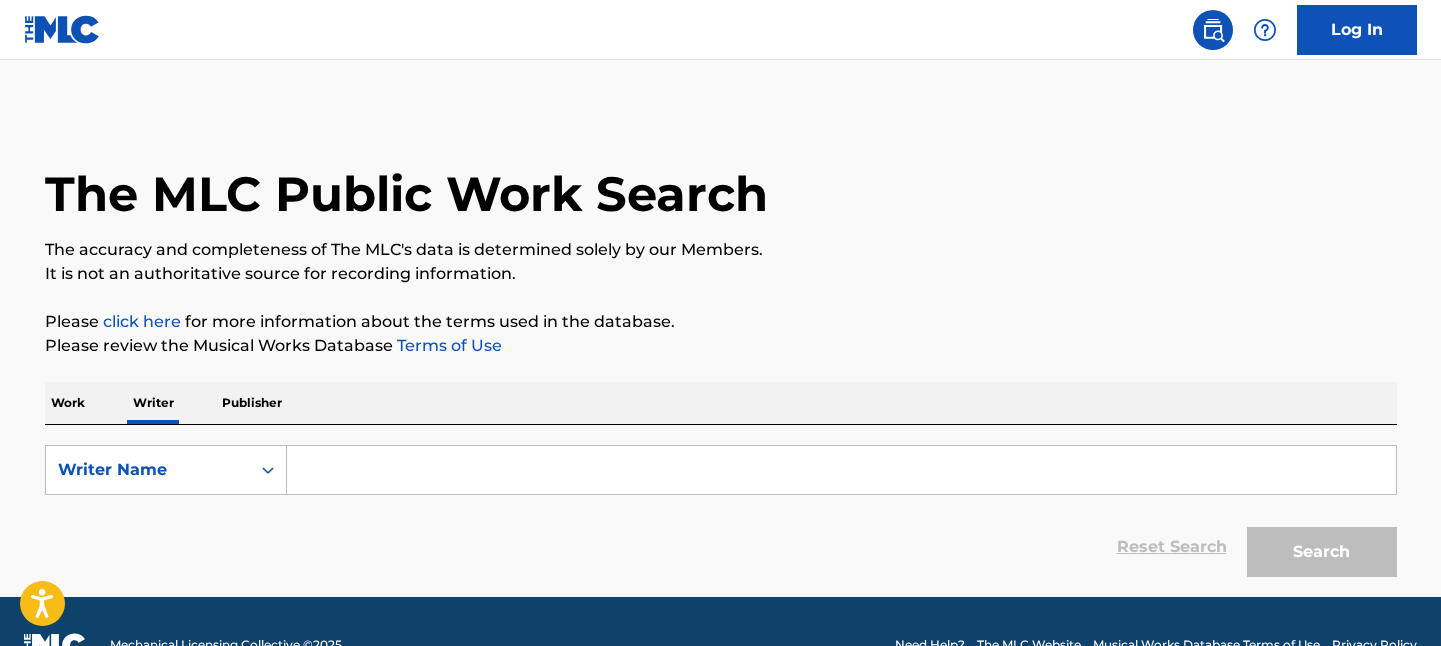 click at bounding box center (841, 470) 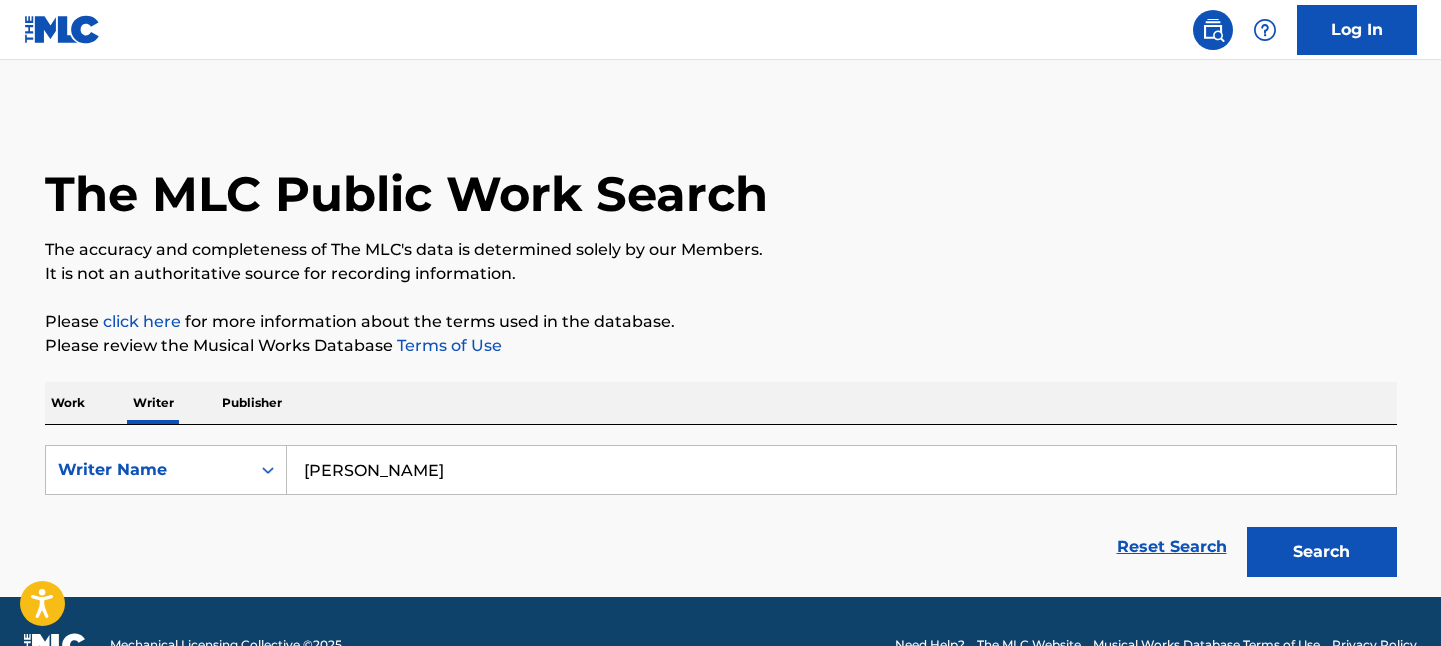 type on "esther lucille pooser" 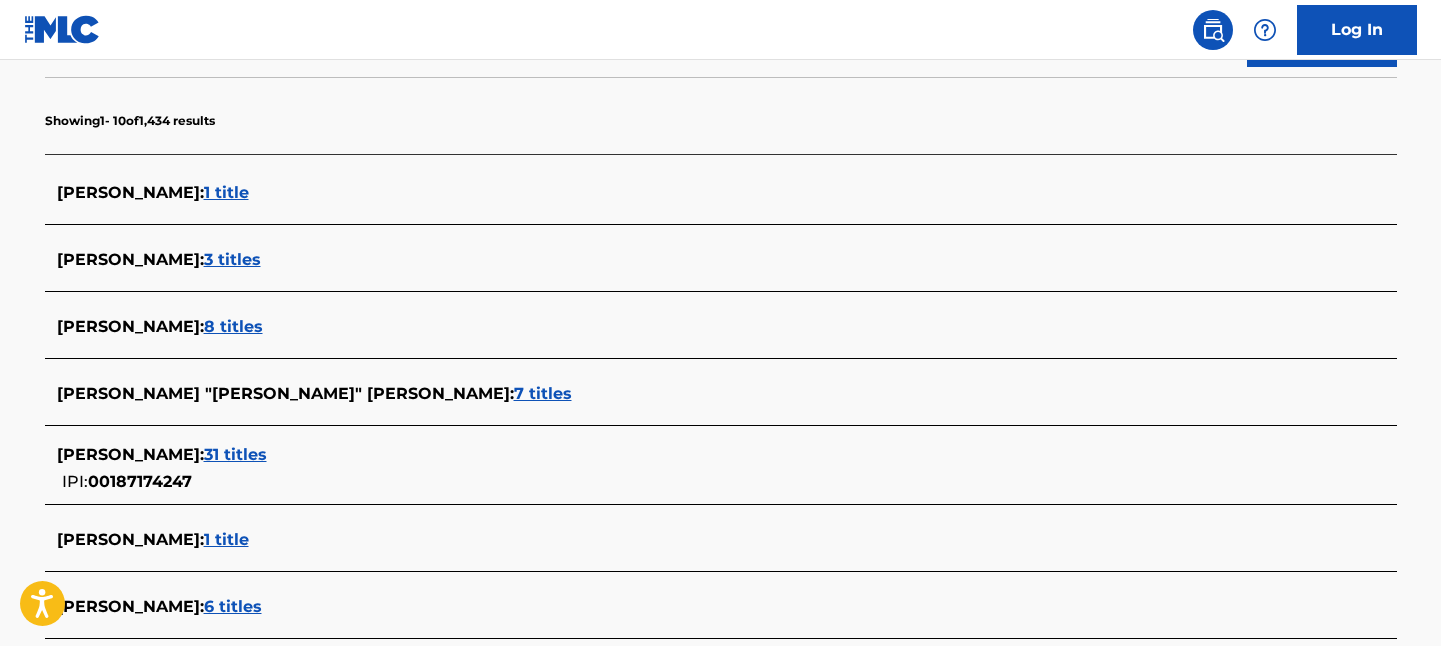 scroll, scrollTop: 511, scrollLeft: 0, axis: vertical 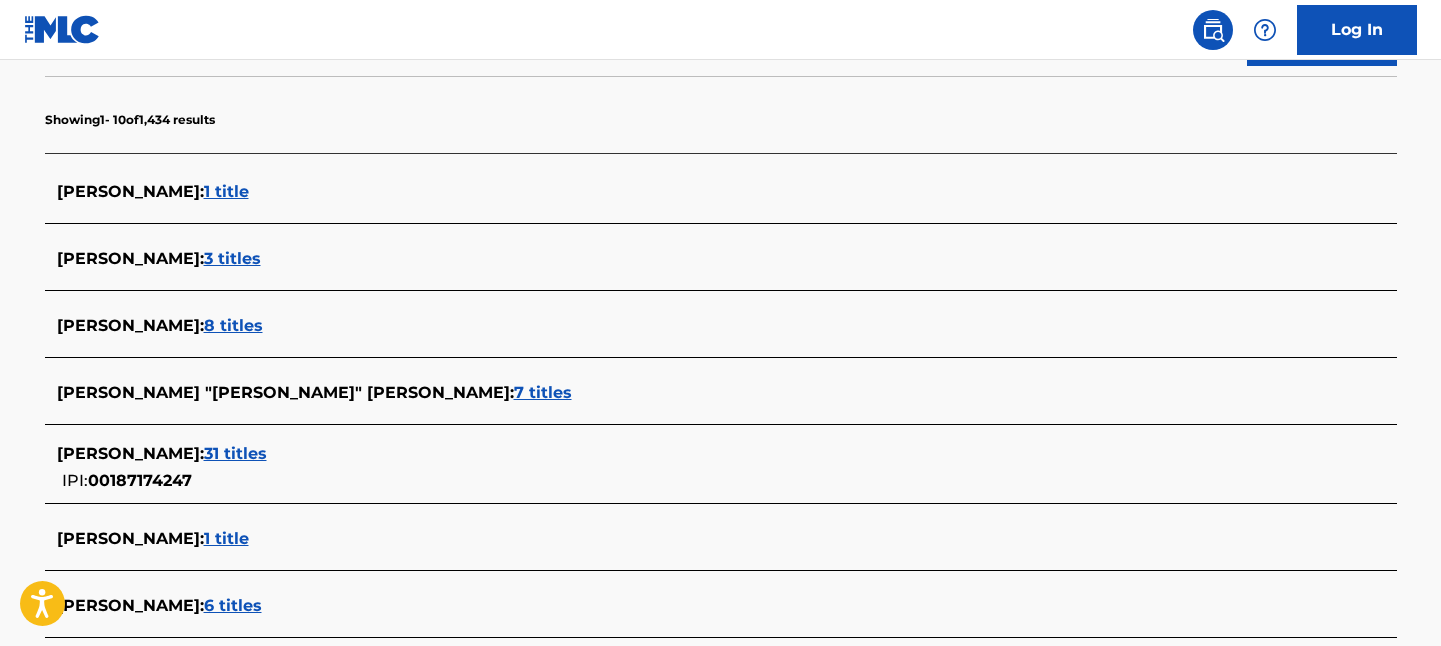 click on "31 titles" at bounding box center [235, 453] 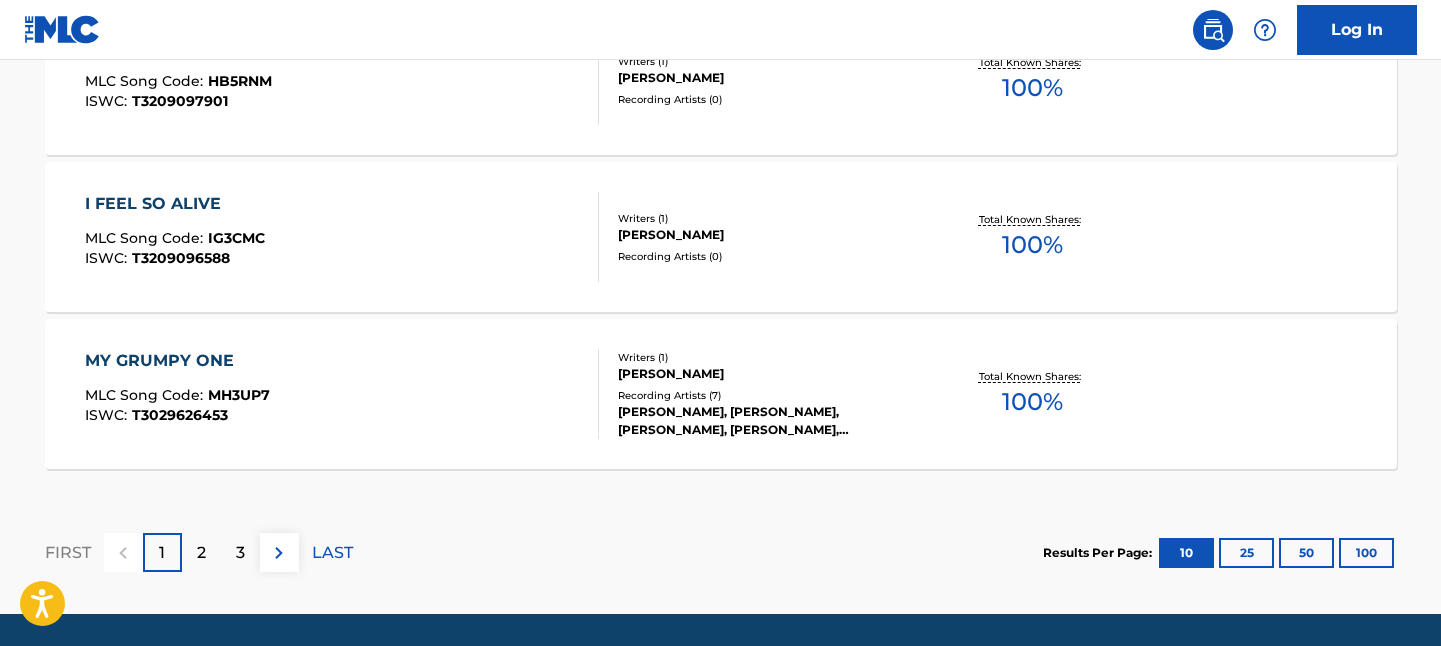 scroll, scrollTop: 1831, scrollLeft: 0, axis: vertical 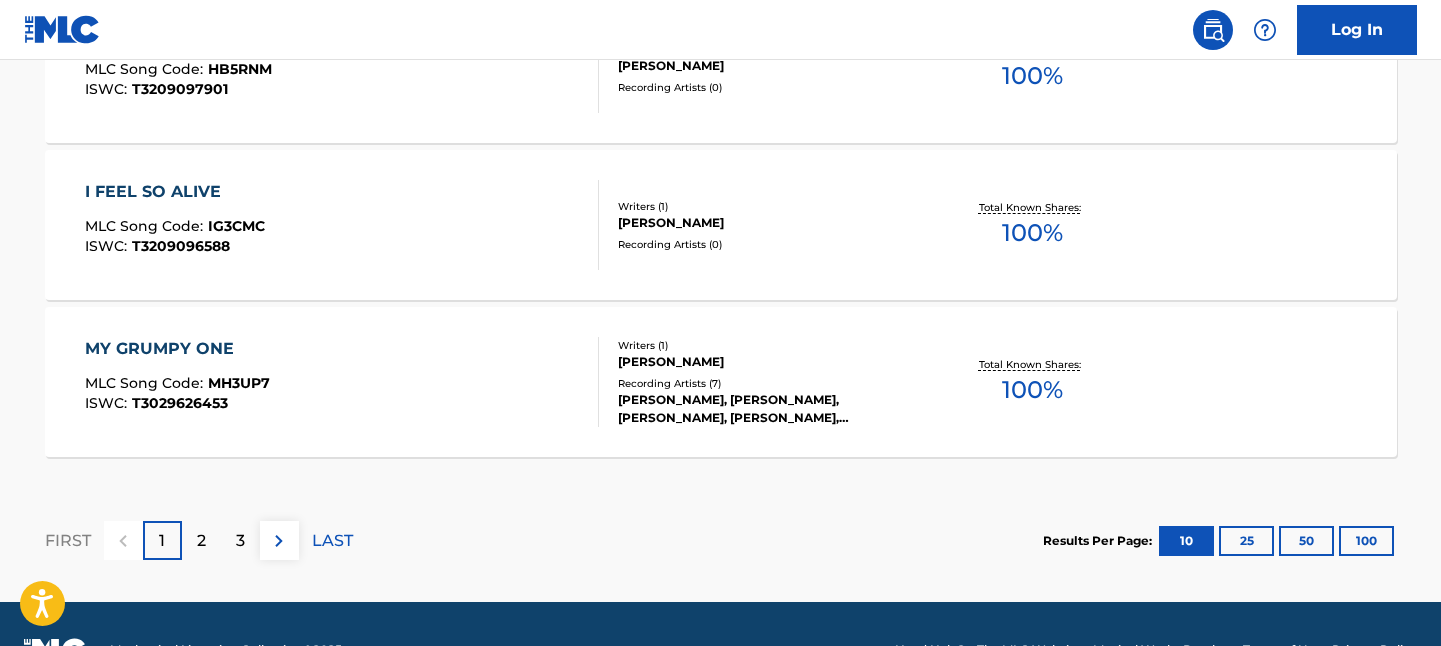 click on "2" at bounding box center (201, 541) 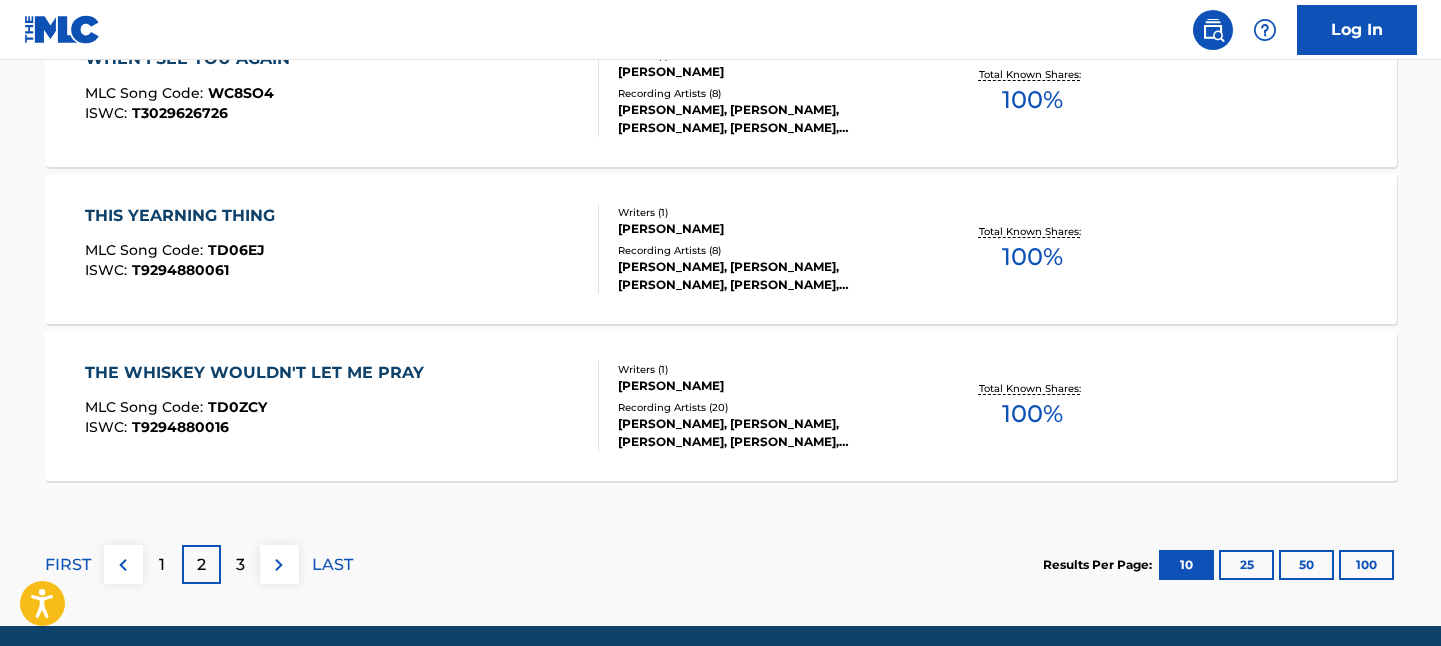 scroll, scrollTop: 1883, scrollLeft: 0, axis: vertical 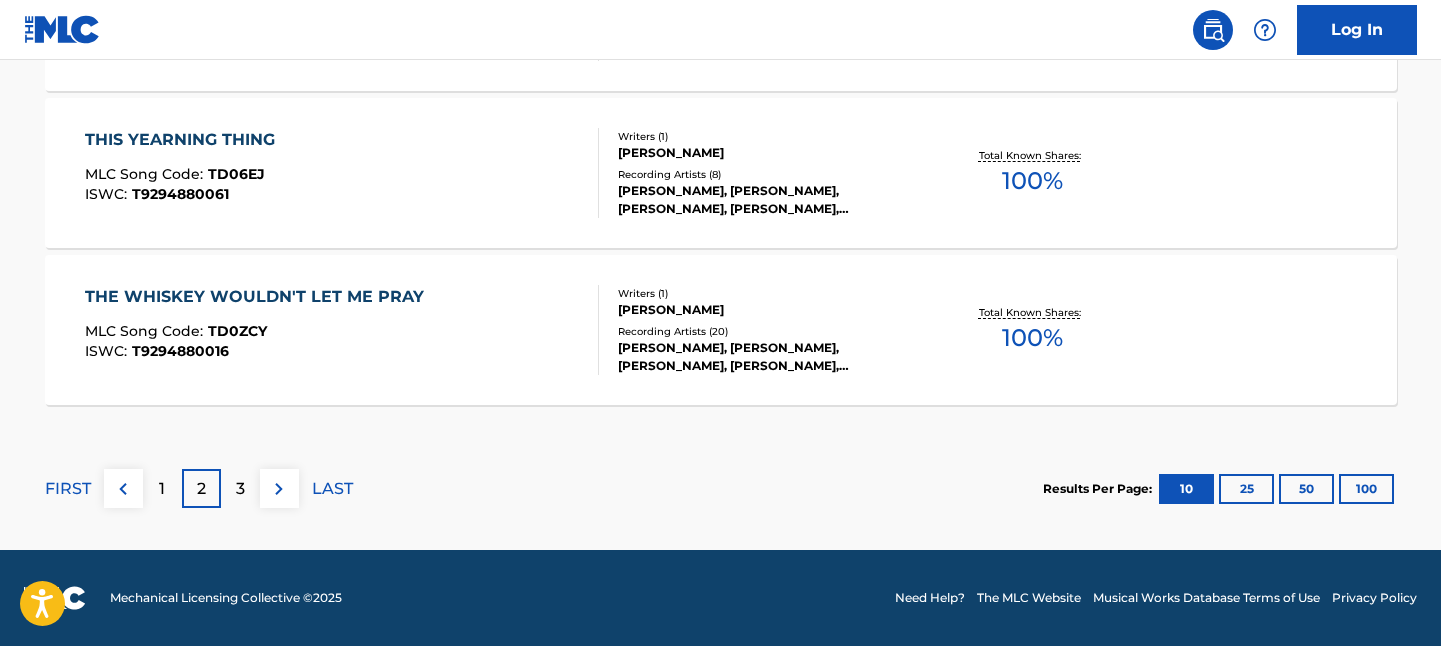click on "3" at bounding box center (240, 489) 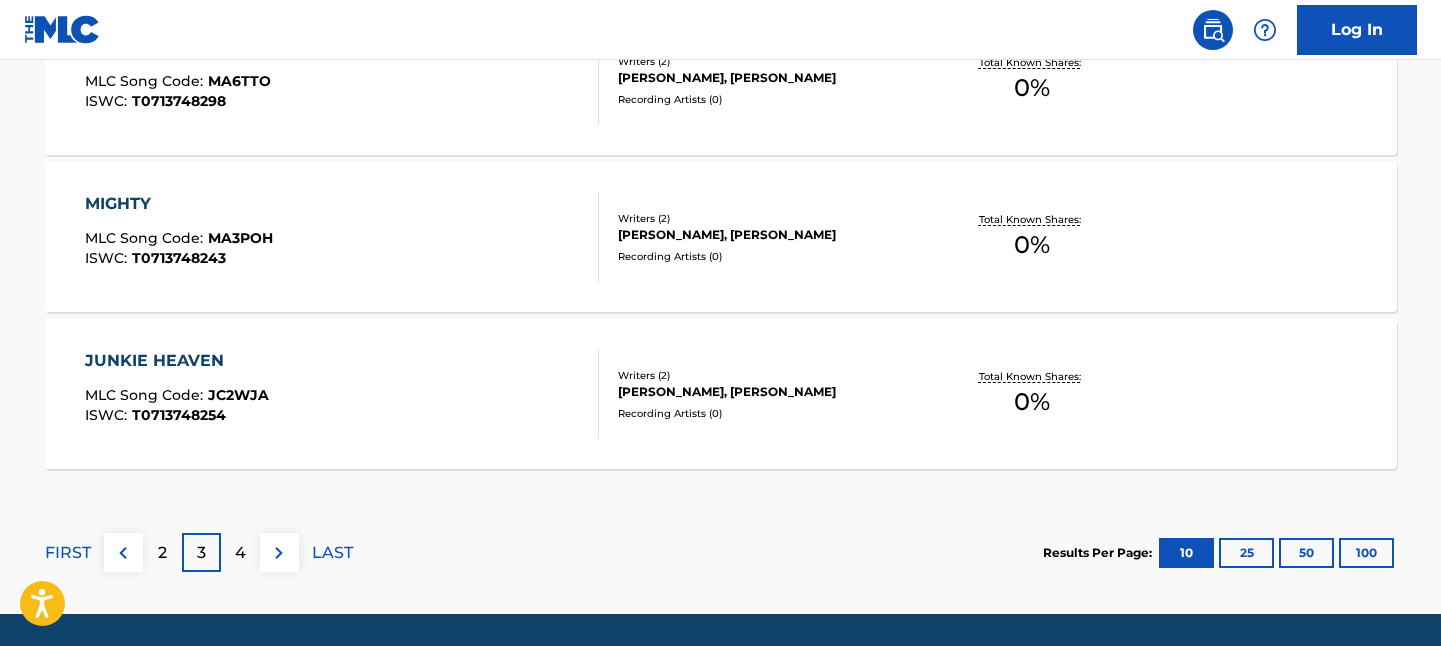 scroll, scrollTop: 1811, scrollLeft: 0, axis: vertical 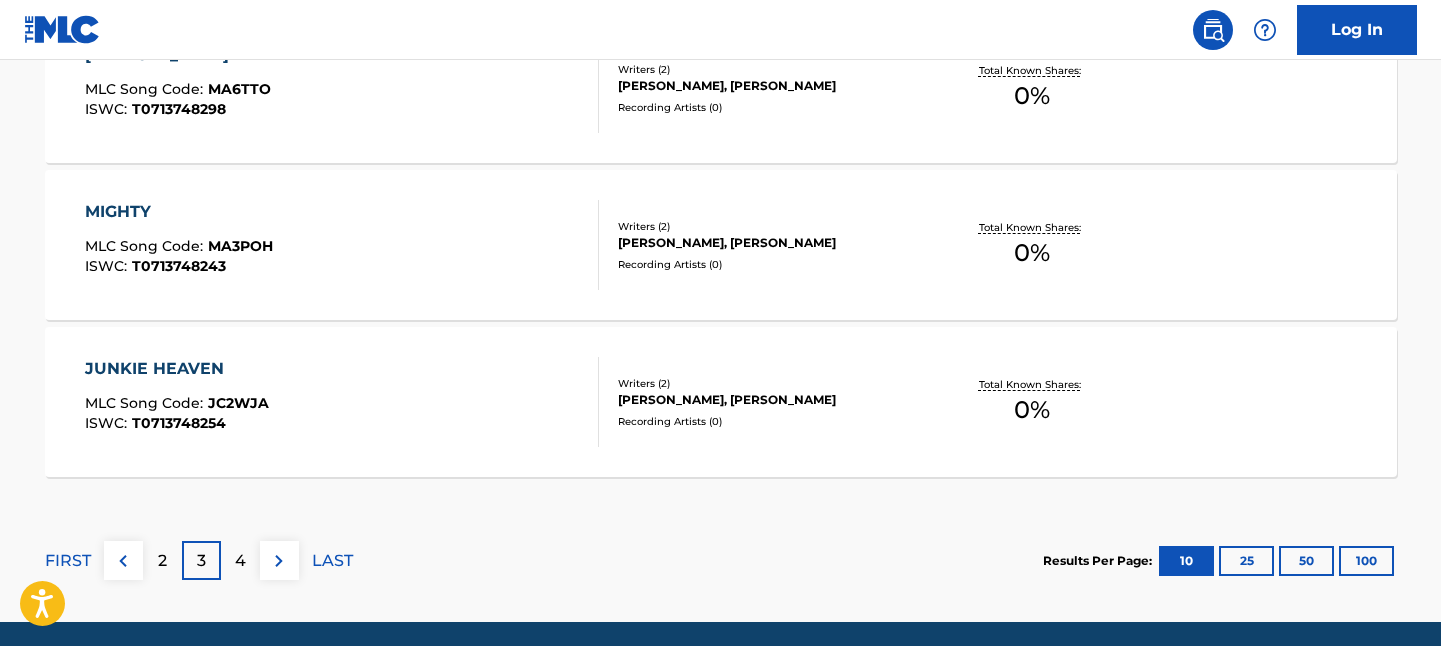 click on "4" at bounding box center [240, 560] 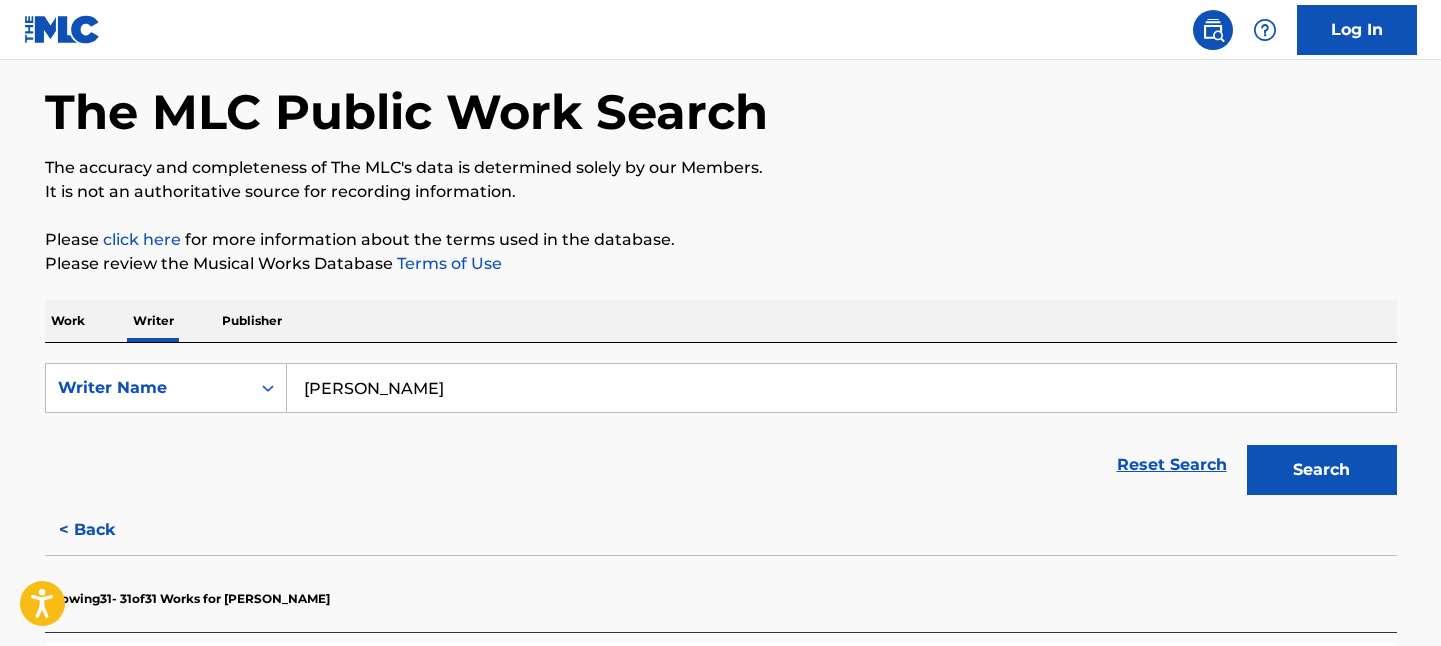 scroll, scrollTop: 0, scrollLeft: 0, axis: both 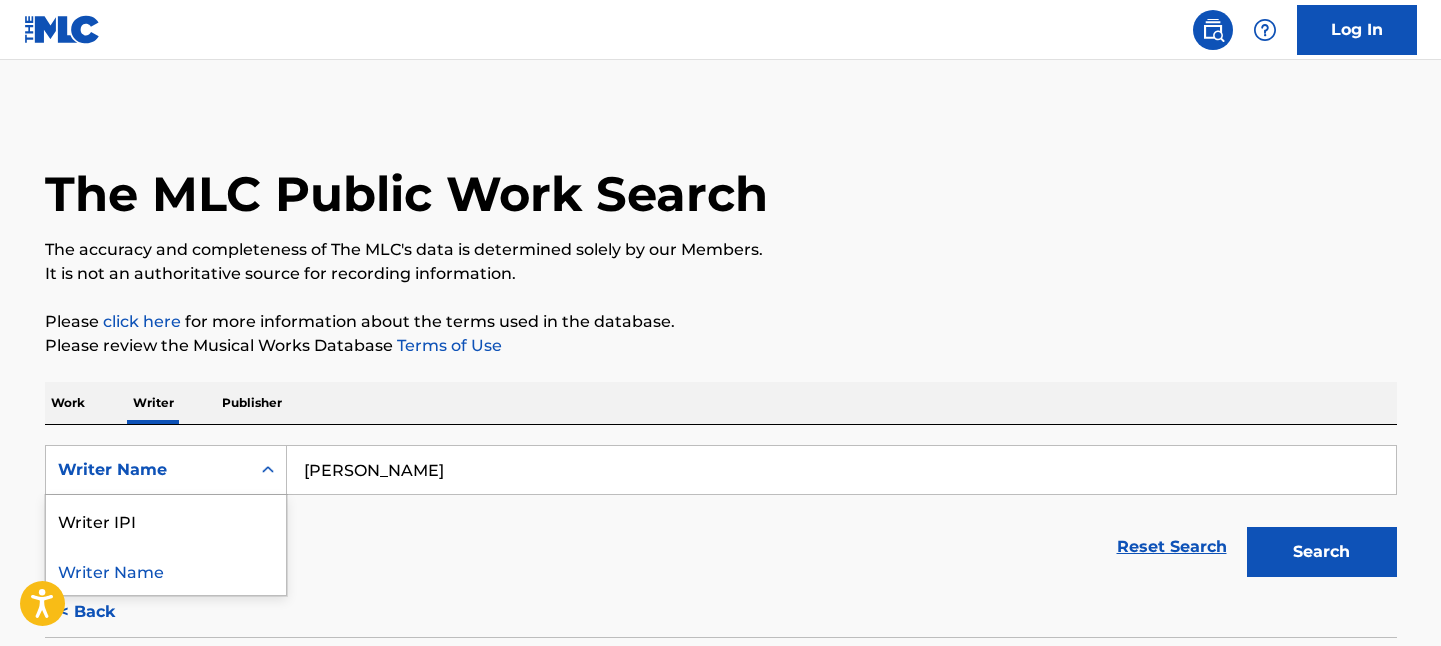 click 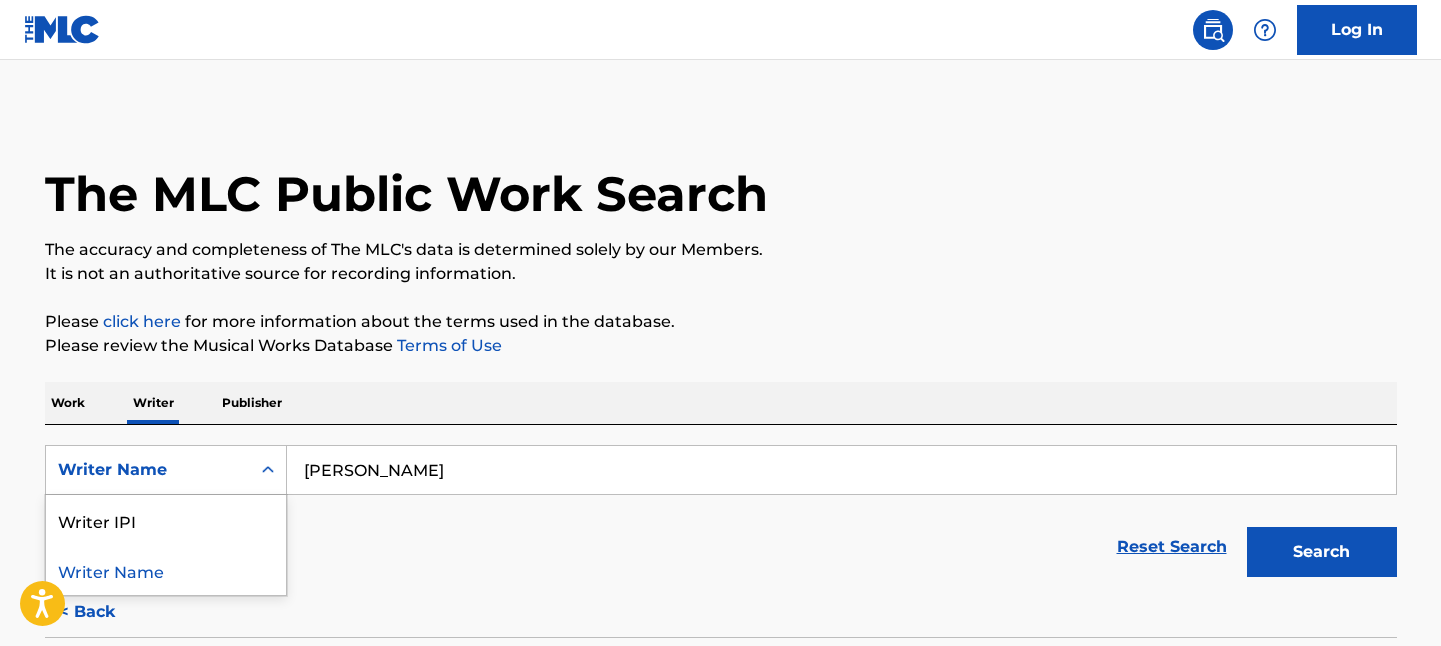 click on "Please review the Musical Works Database   Terms of Use" at bounding box center [721, 346] 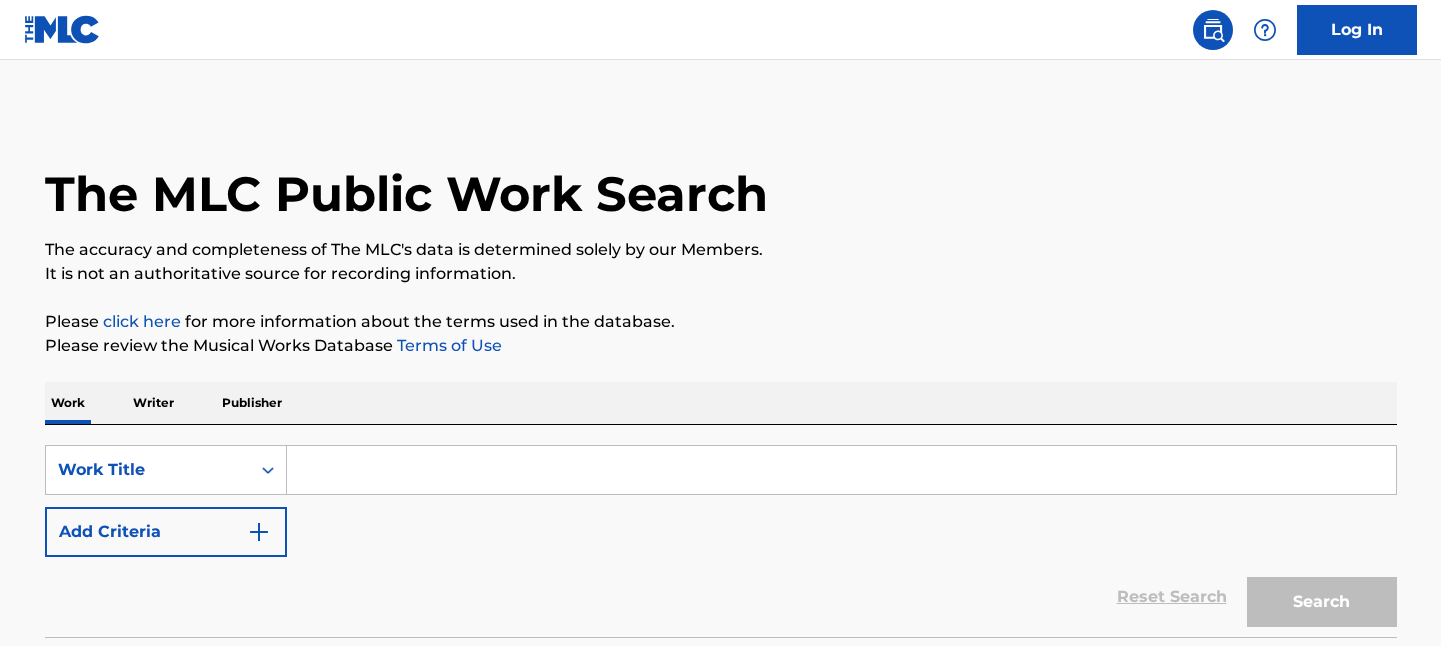 scroll, scrollTop: 0, scrollLeft: 0, axis: both 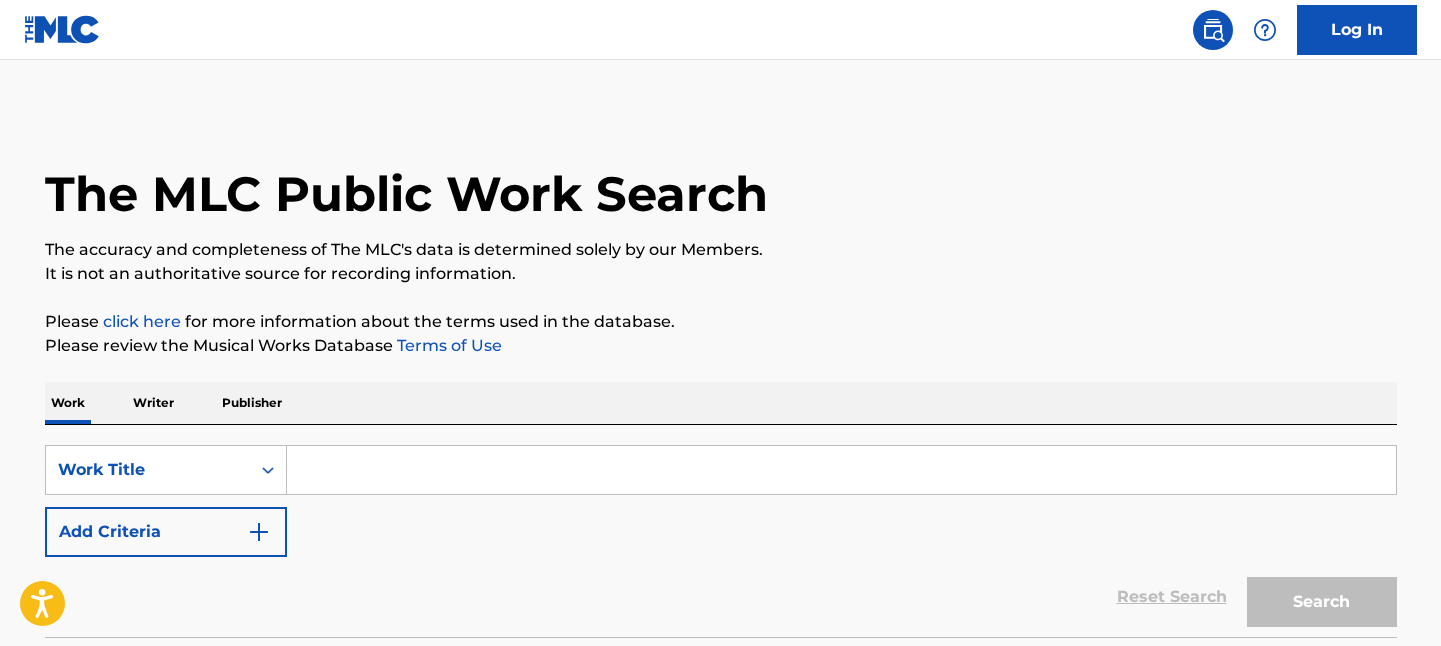 click on "Publisher" at bounding box center (252, 403) 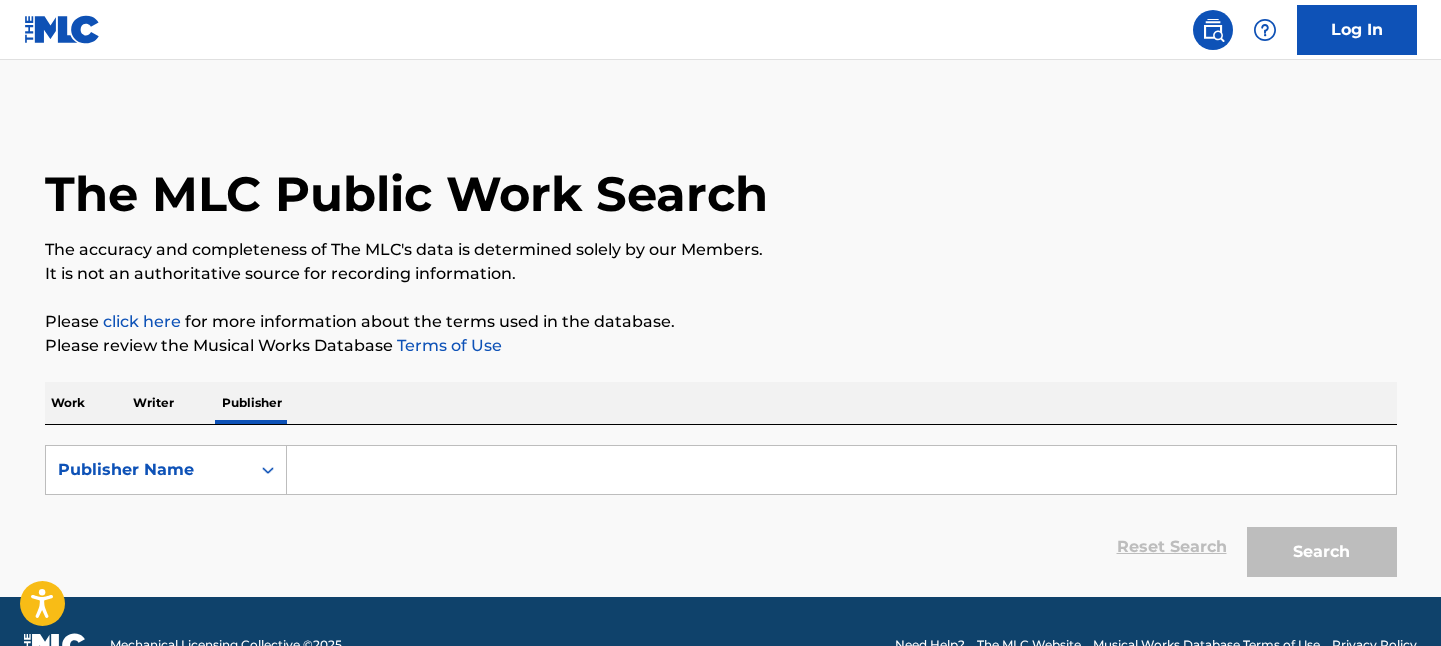 click at bounding box center (841, 470) 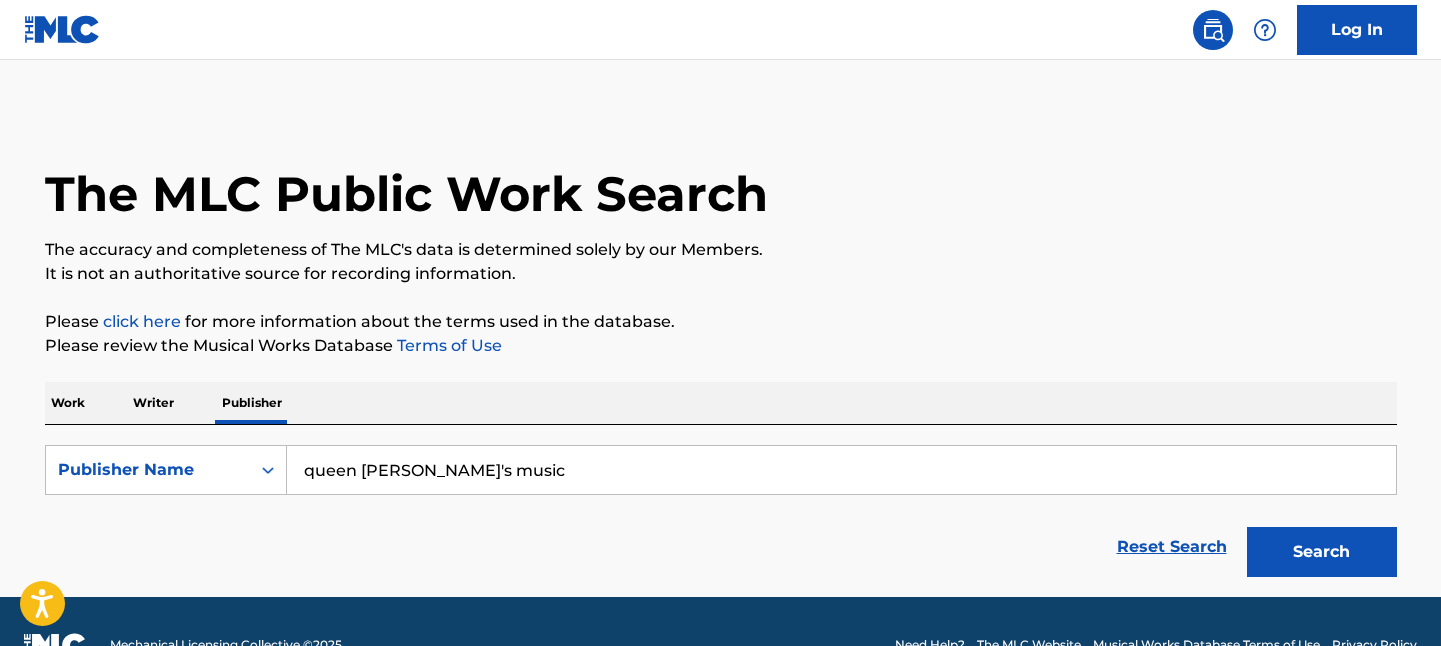 type on "queen hadassah's music" 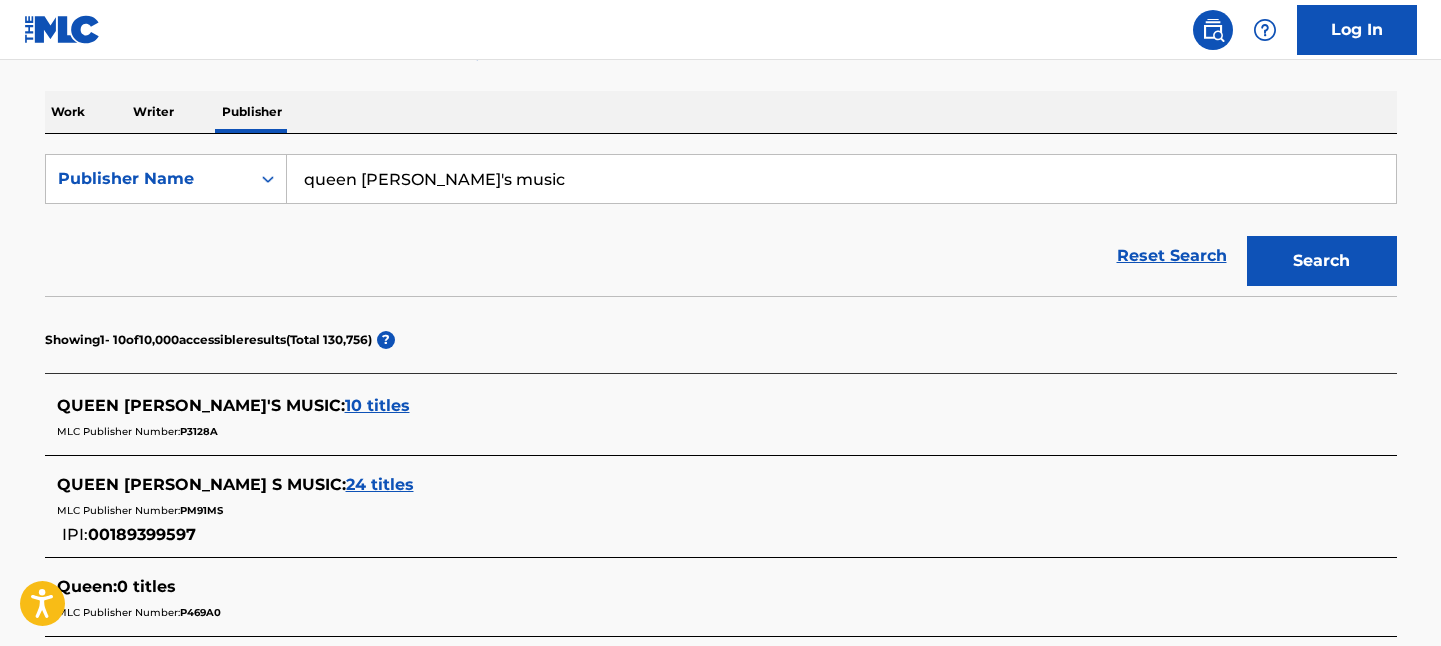 scroll, scrollTop: 325, scrollLeft: 0, axis: vertical 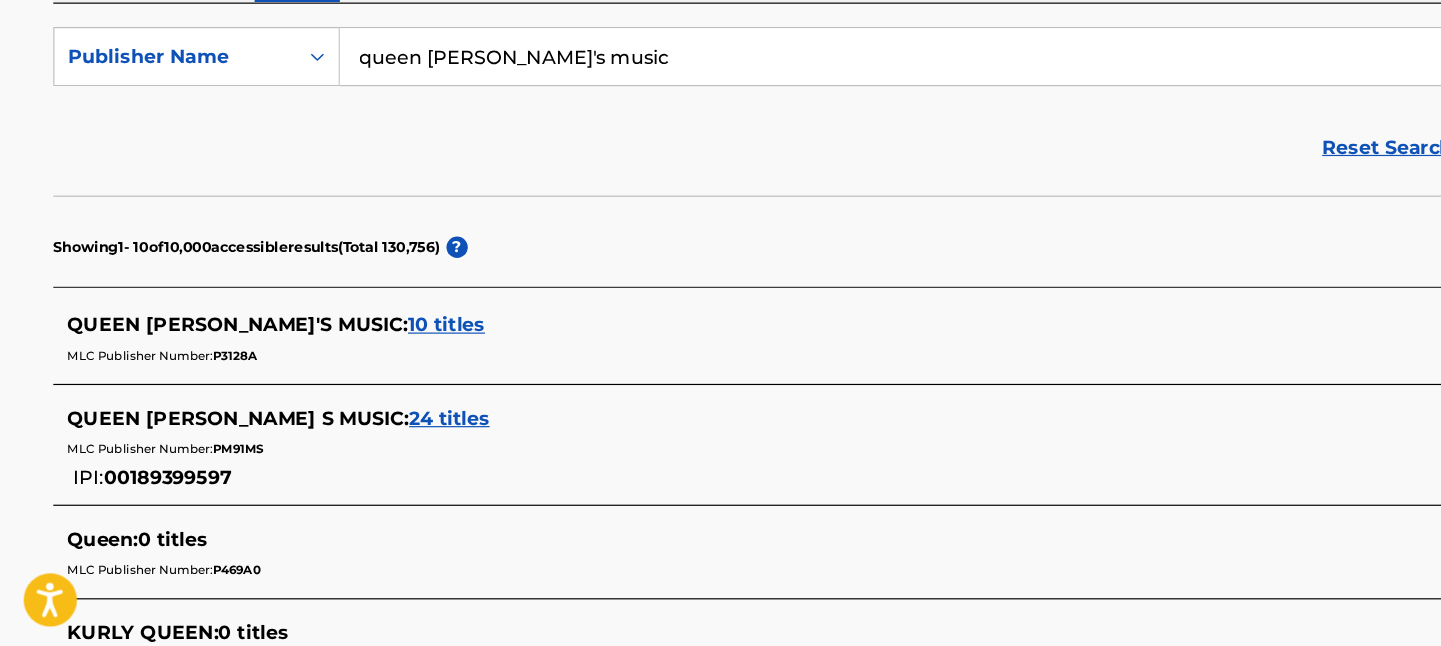 click on "24 titles" at bounding box center (380, 450) 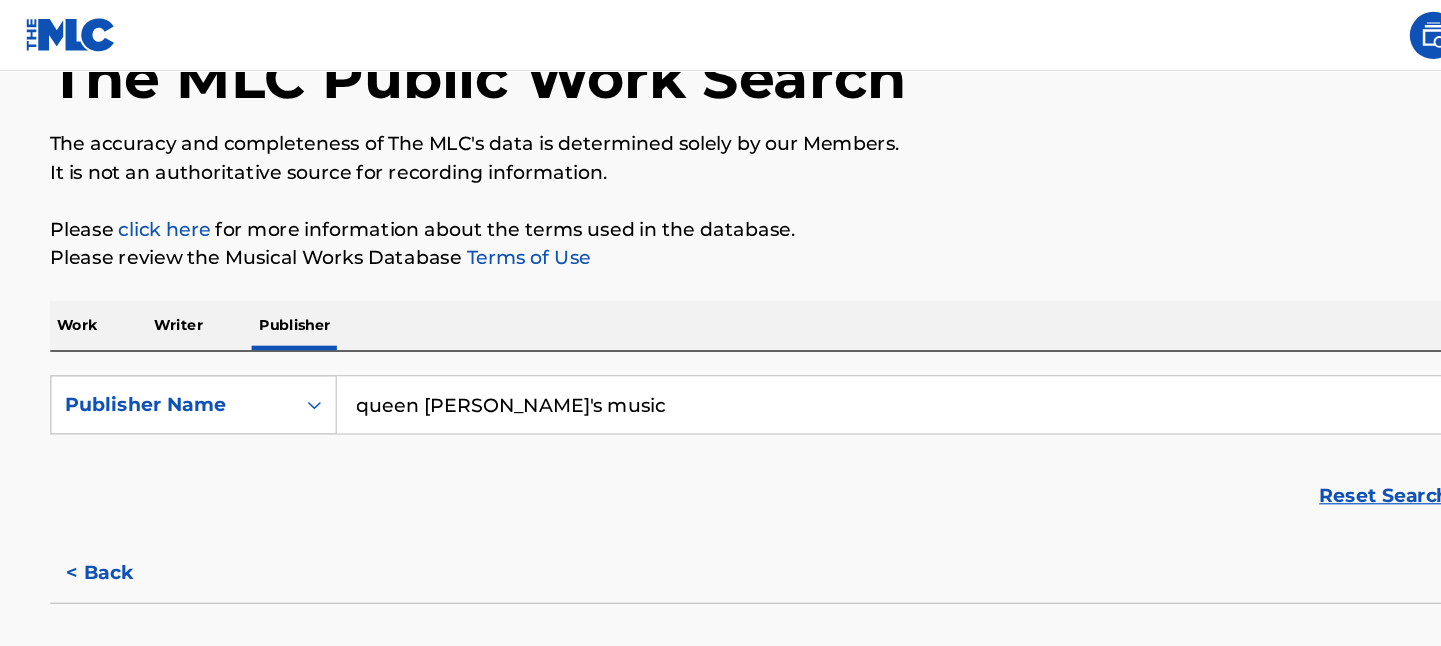 scroll, scrollTop: 0, scrollLeft: 0, axis: both 